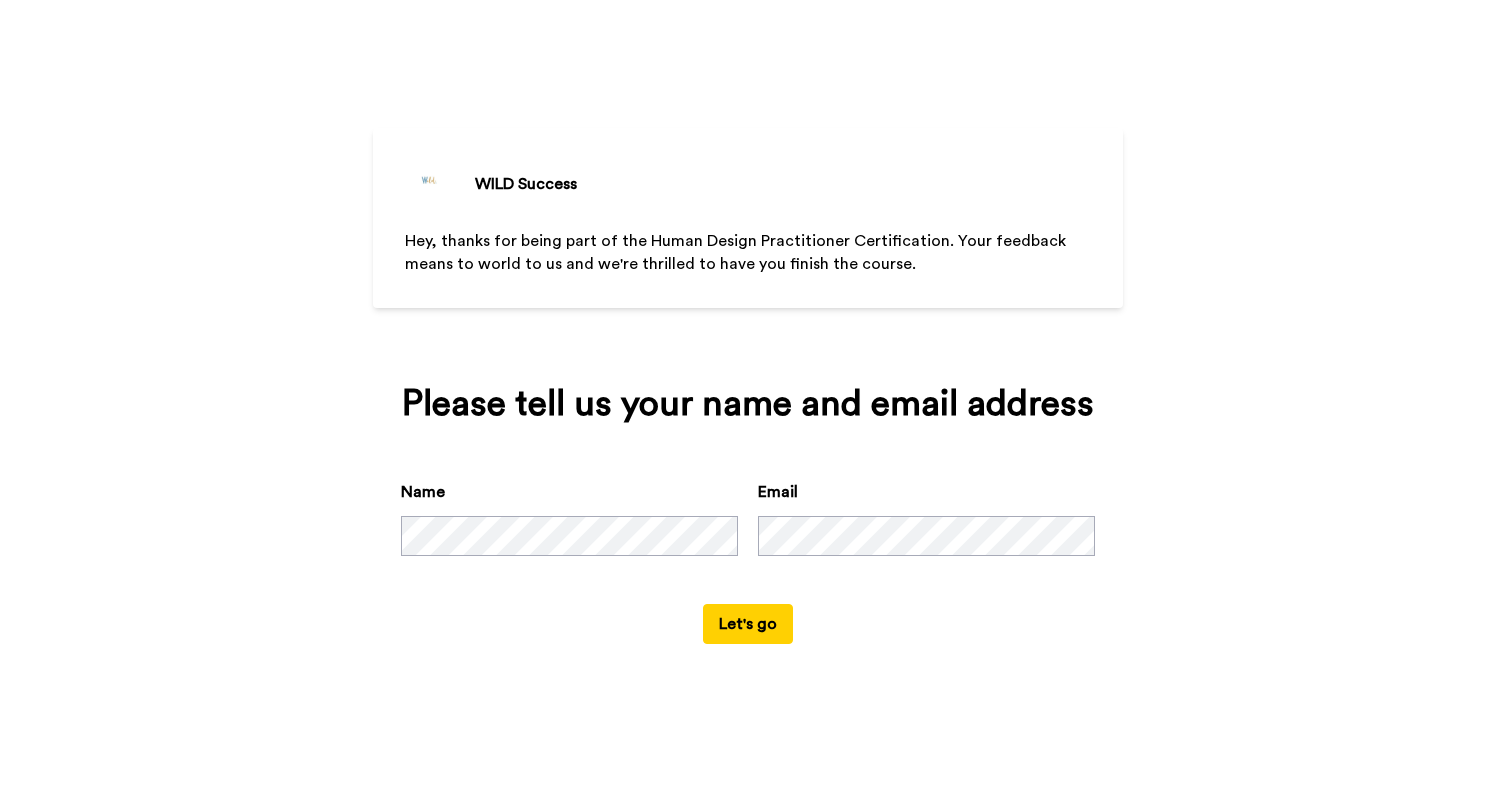 scroll, scrollTop: 0, scrollLeft: 0, axis: both 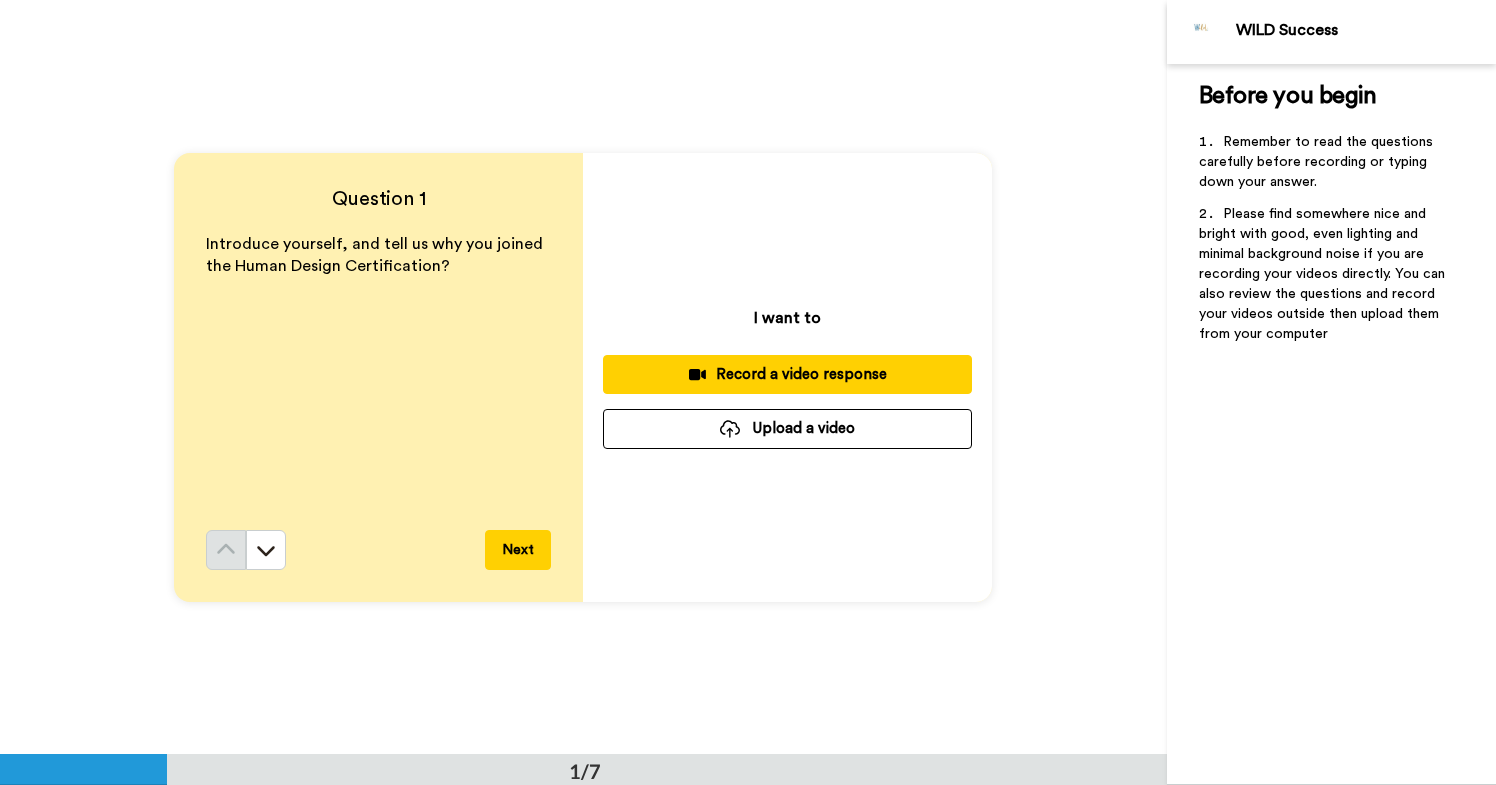 click on "Record a video response" at bounding box center [787, 374] 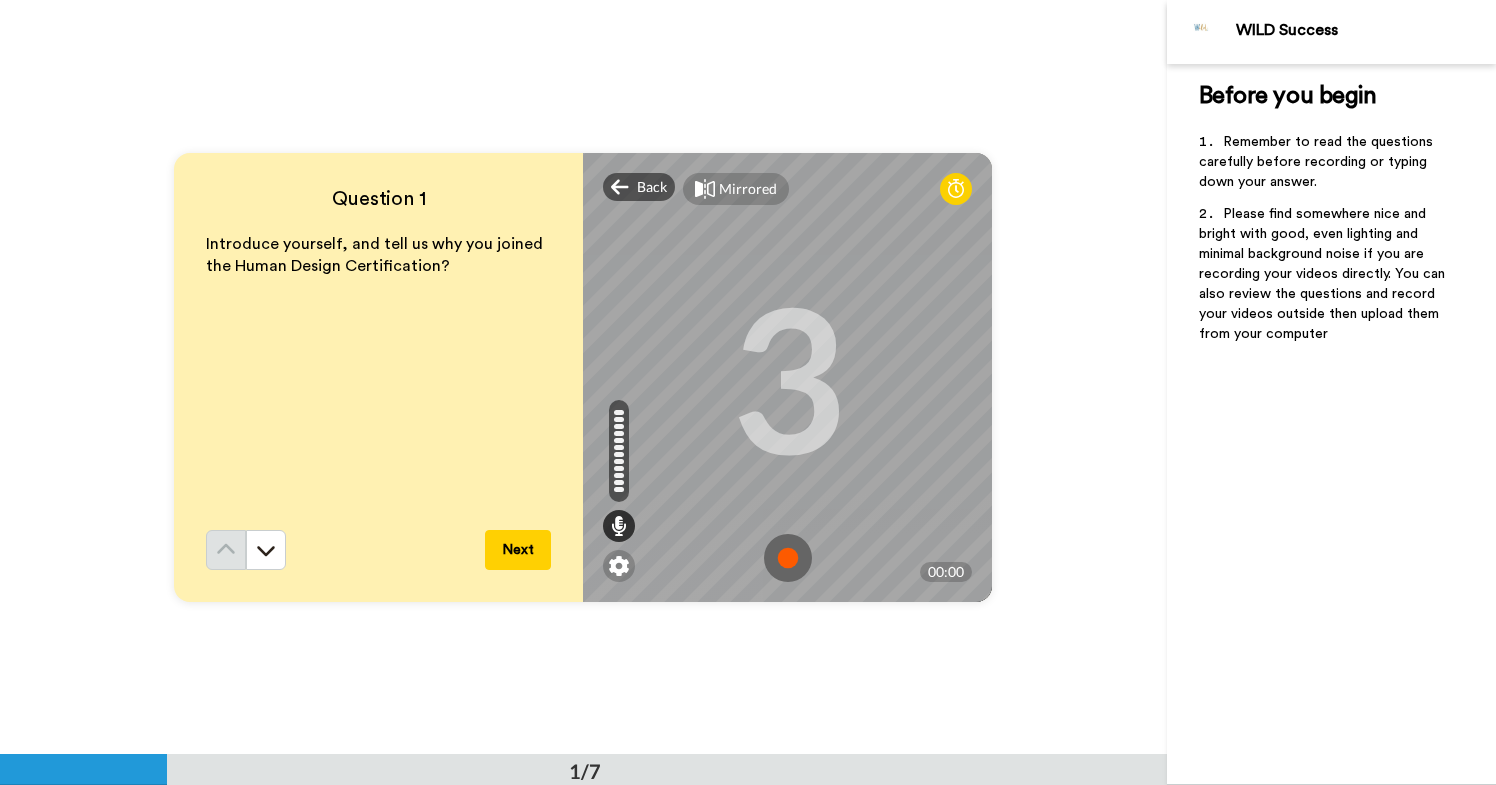 click at bounding box center [788, 558] 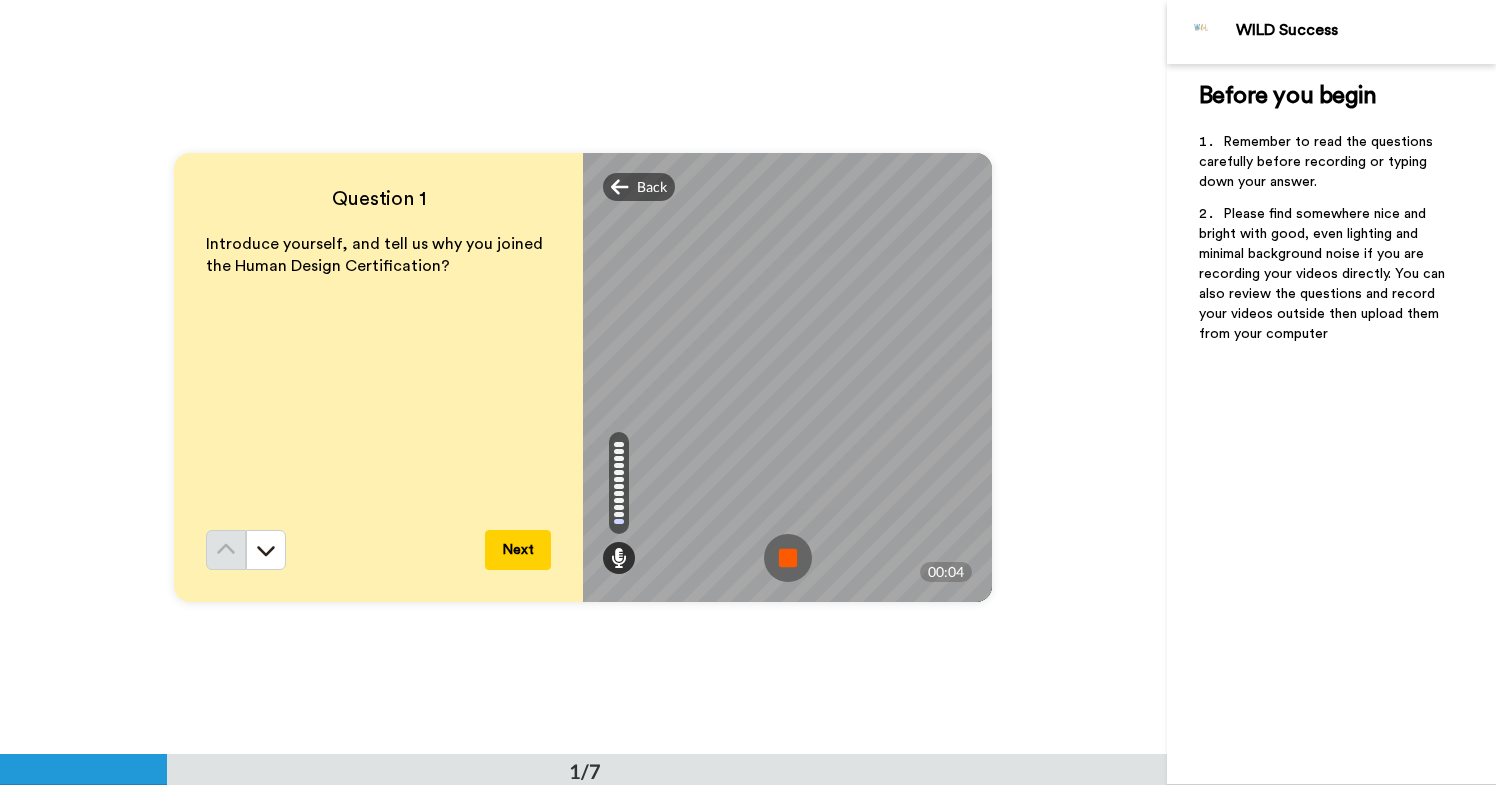 click at bounding box center [788, 558] 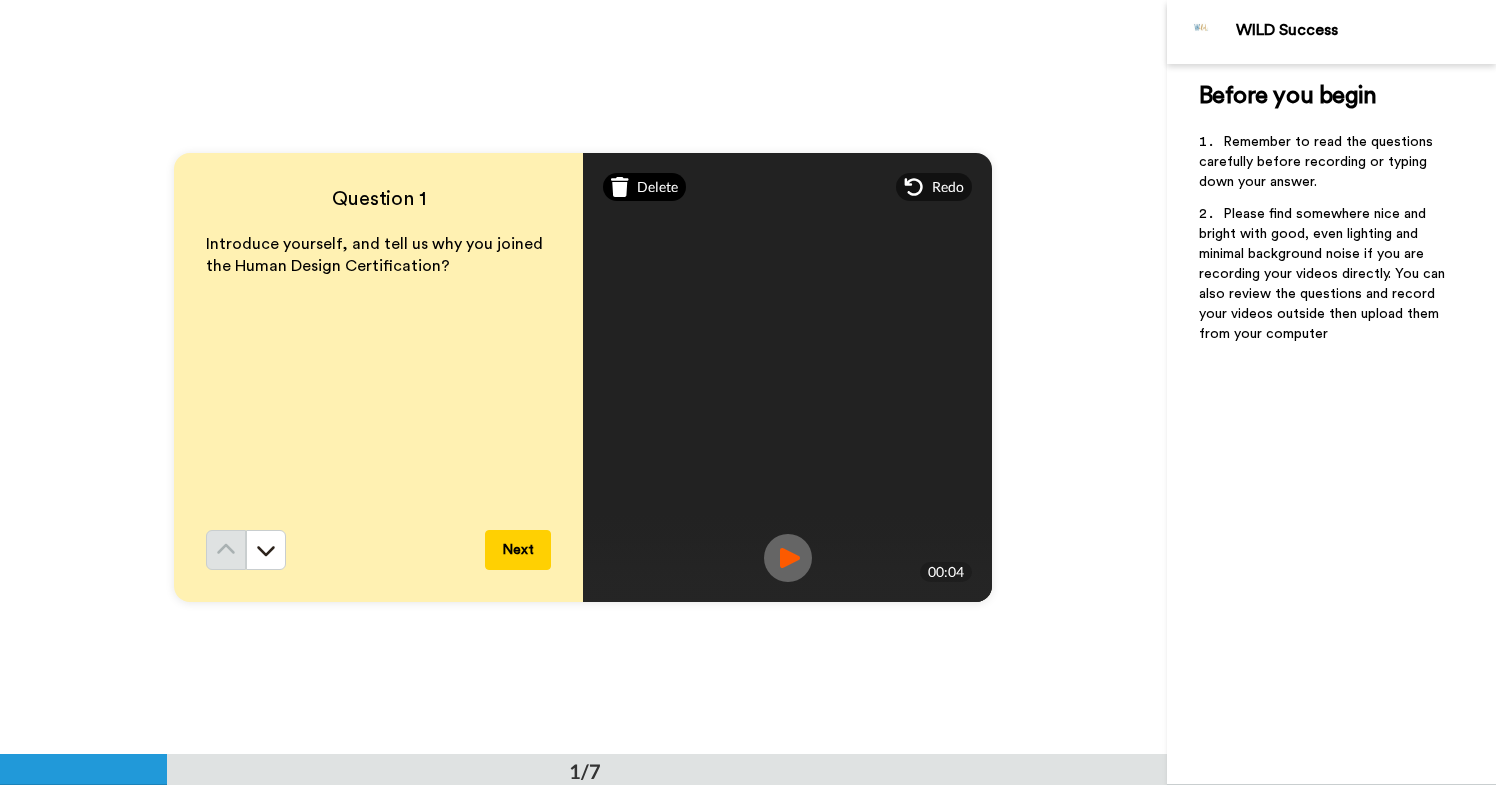 click on "Delete" at bounding box center [657, 187] 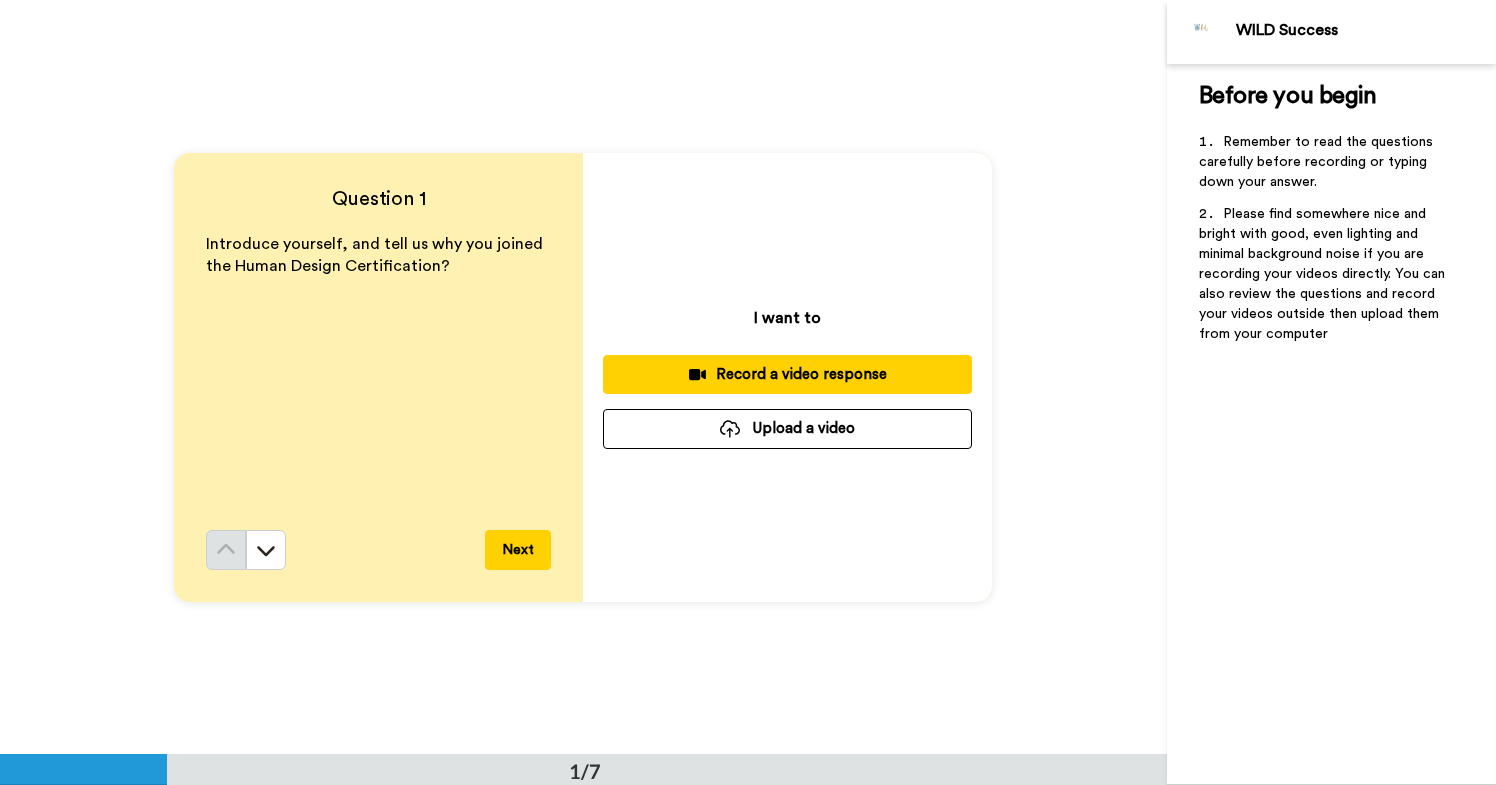 click on "Record a video response" at bounding box center (787, 374) 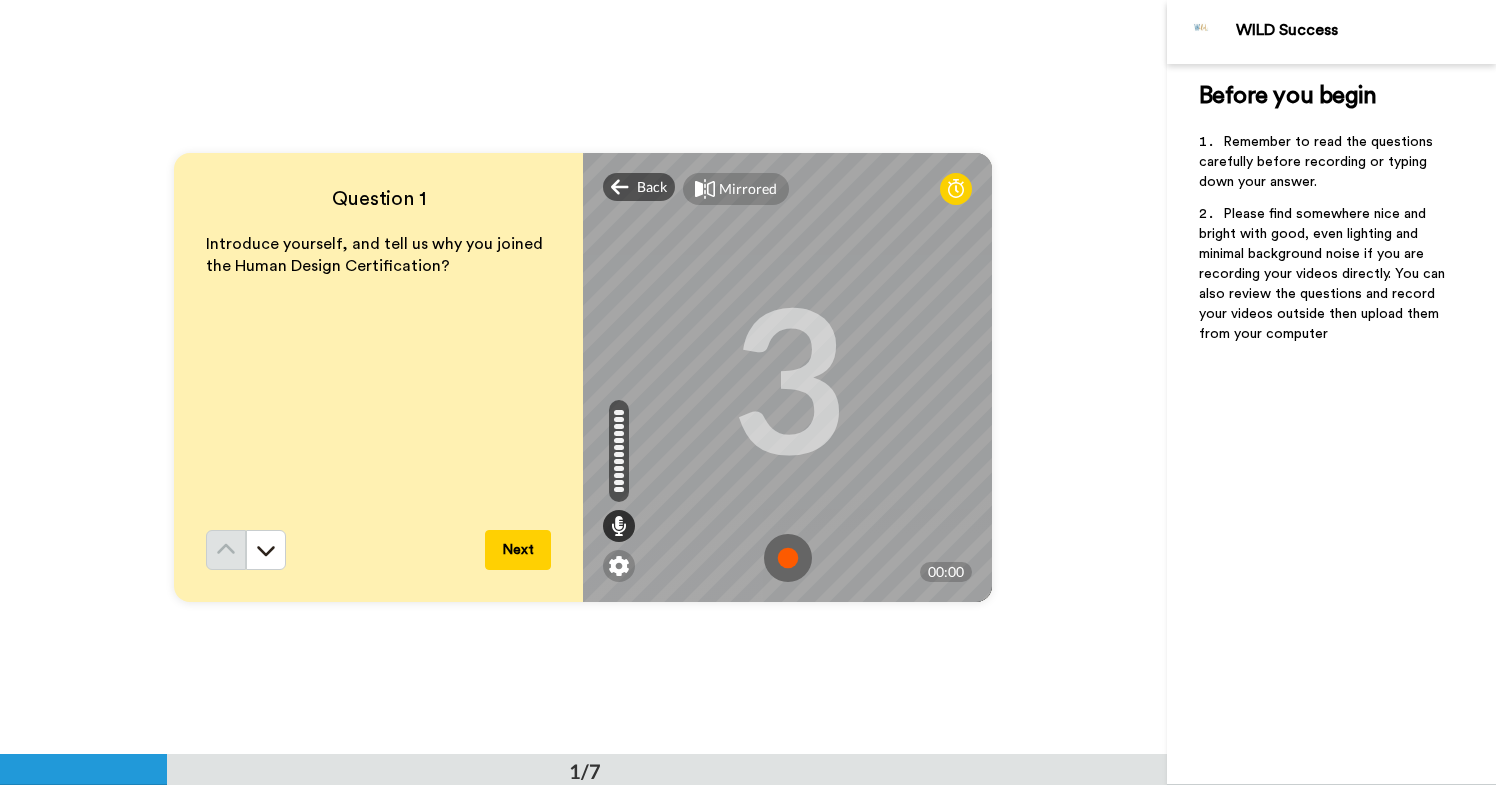 click at bounding box center (788, 558) 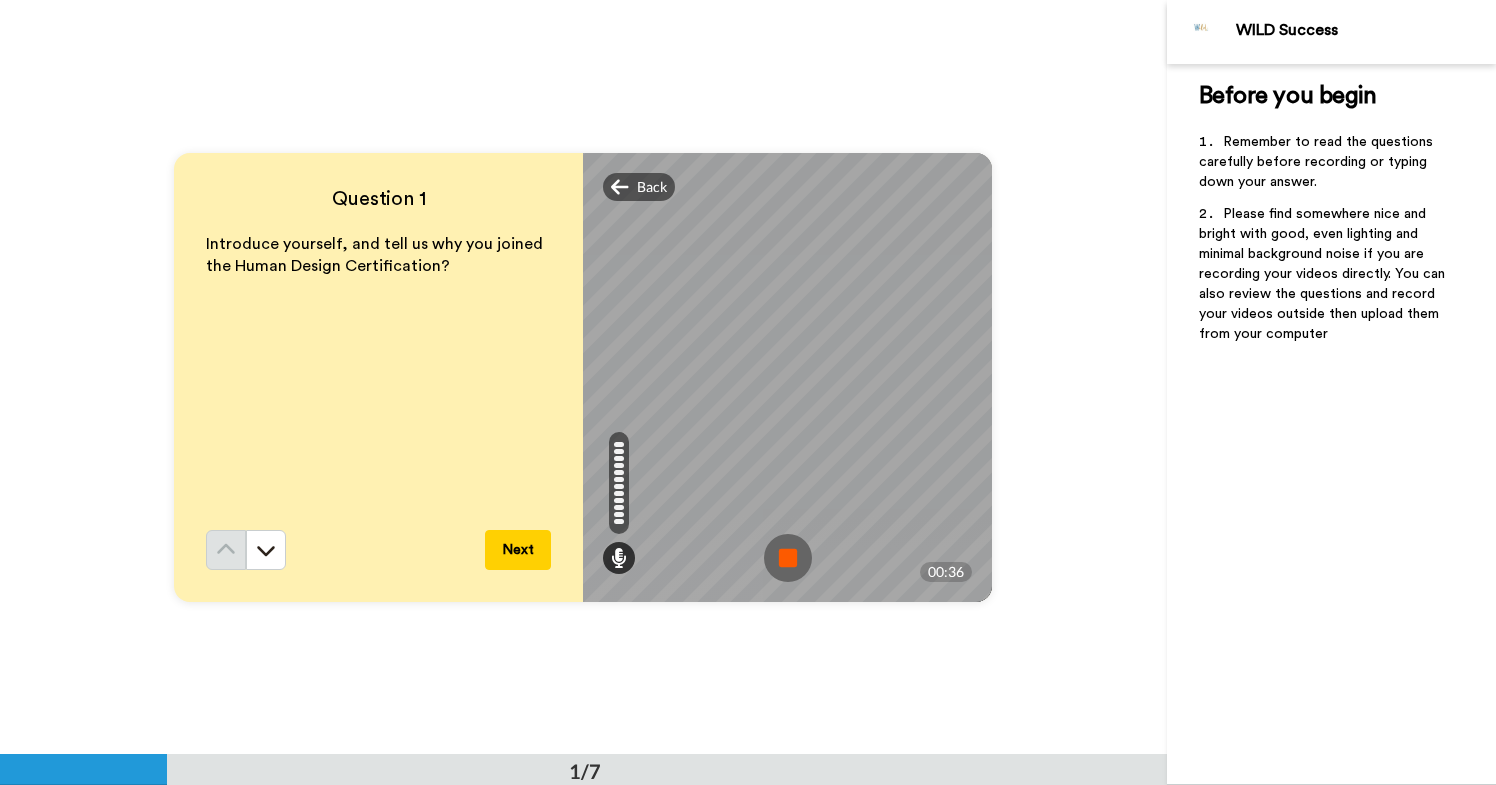 click at bounding box center [788, 558] 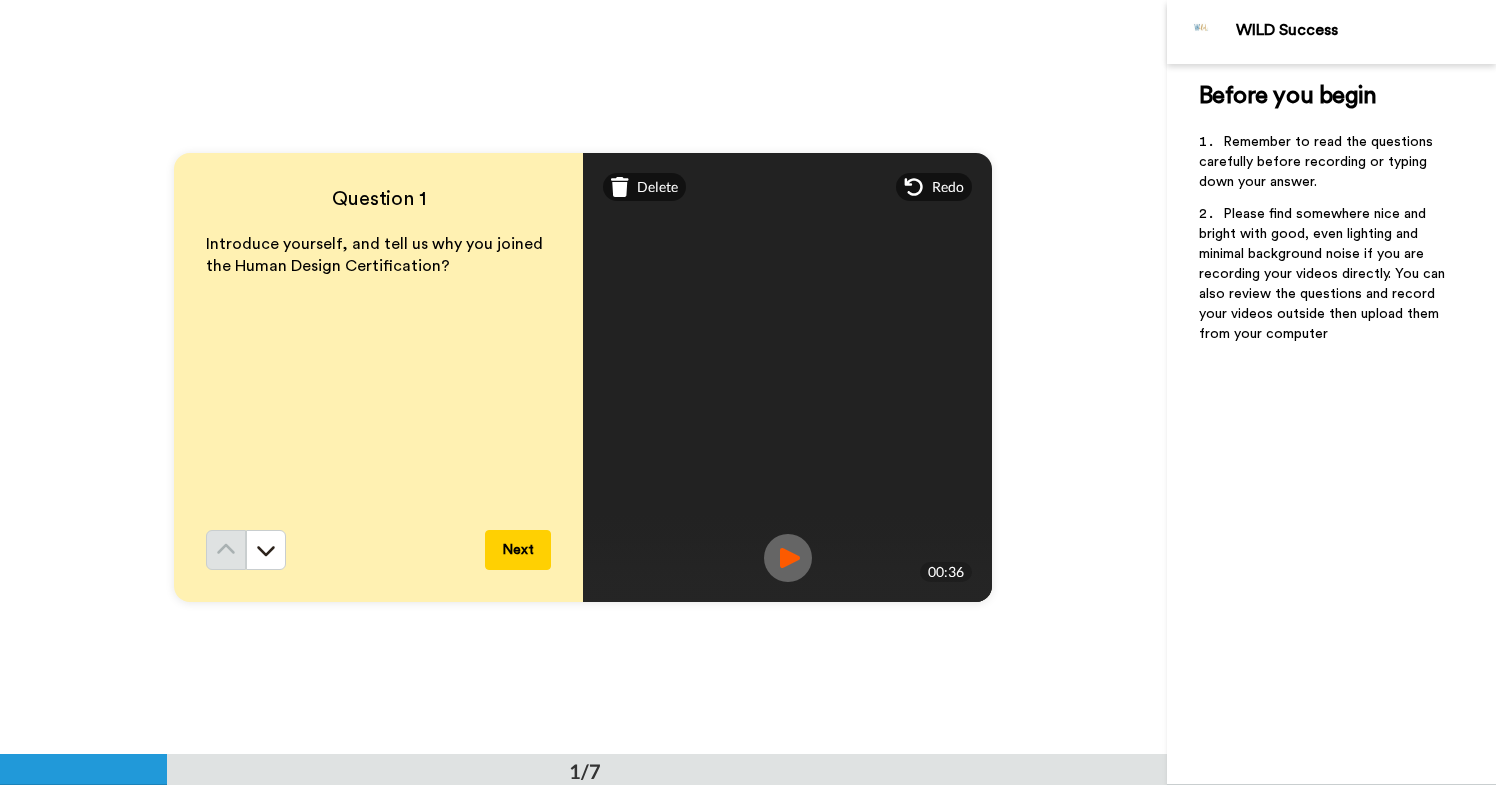 click at bounding box center (788, 558) 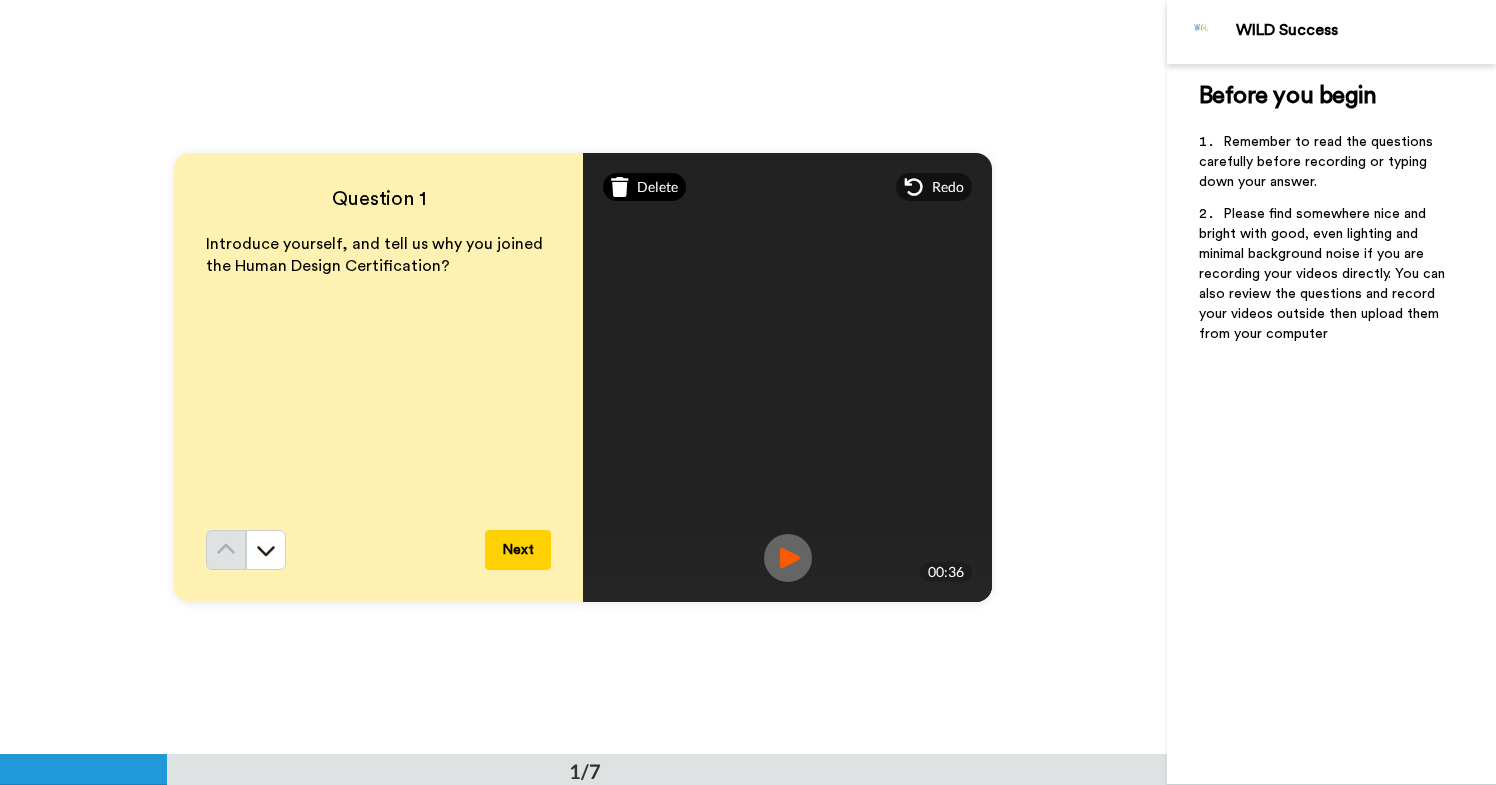 click on "Delete" at bounding box center [657, 187] 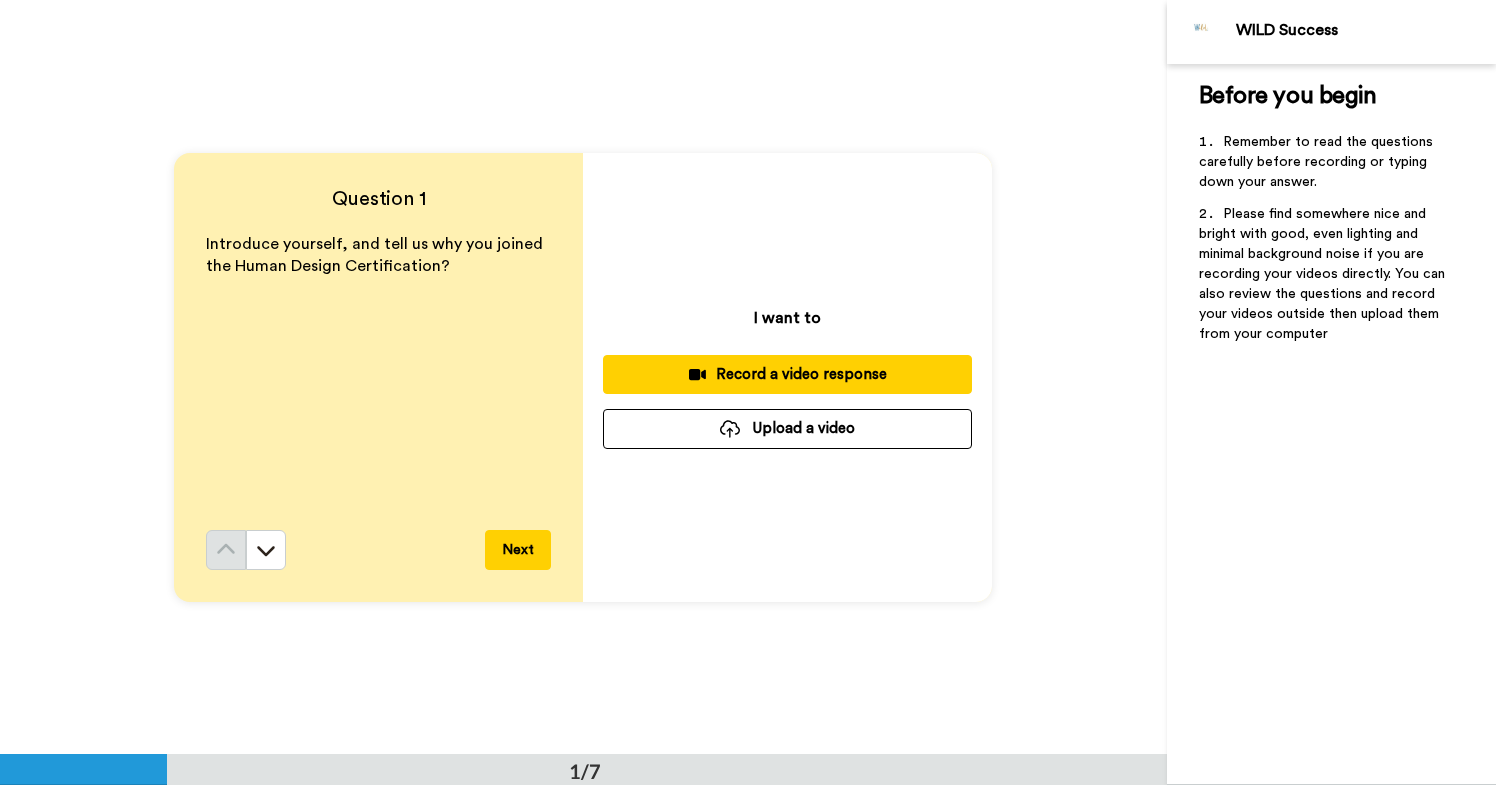 click on "Record a video response" at bounding box center [787, 374] 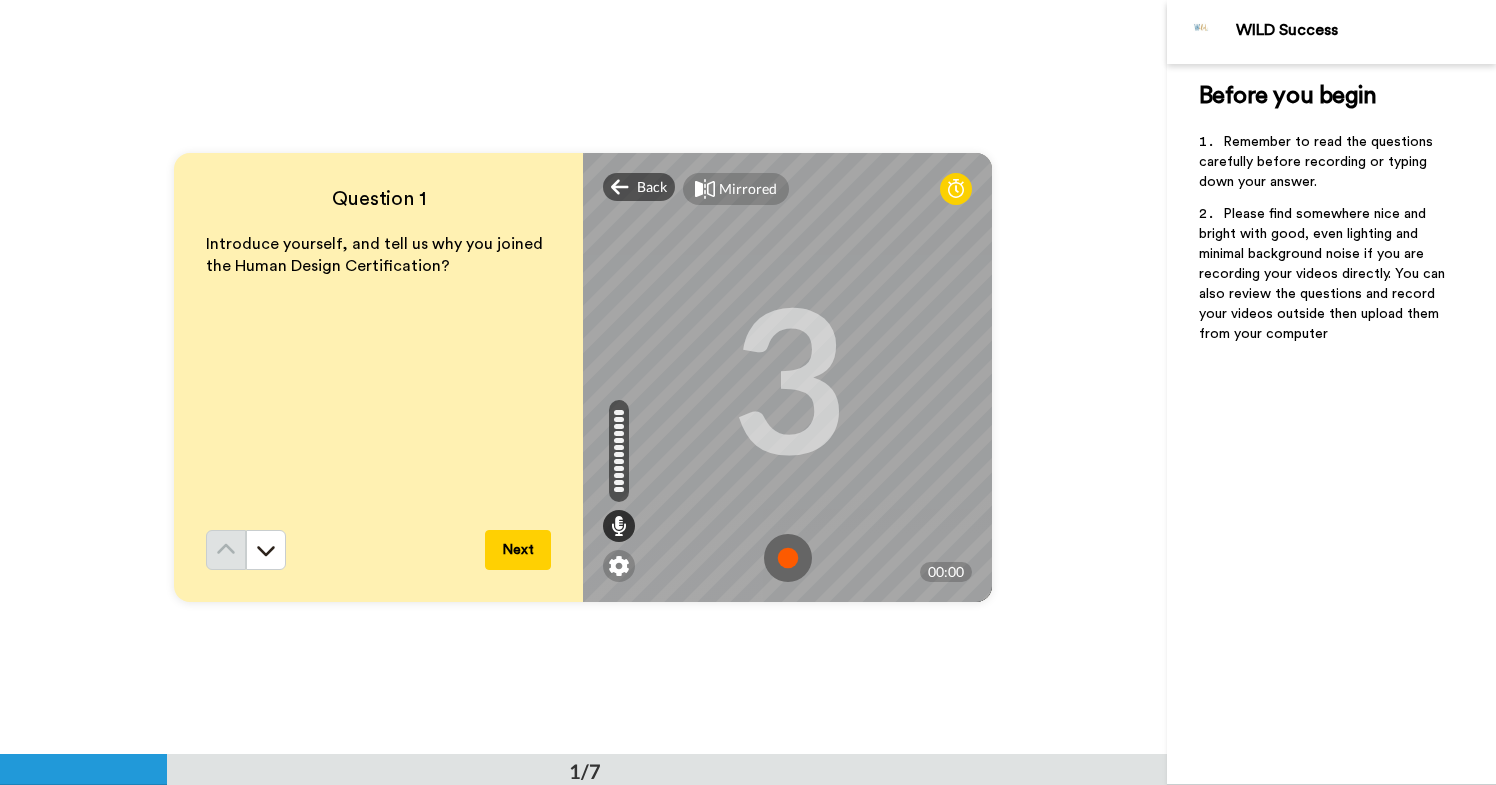 click at bounding box center [788, 558] 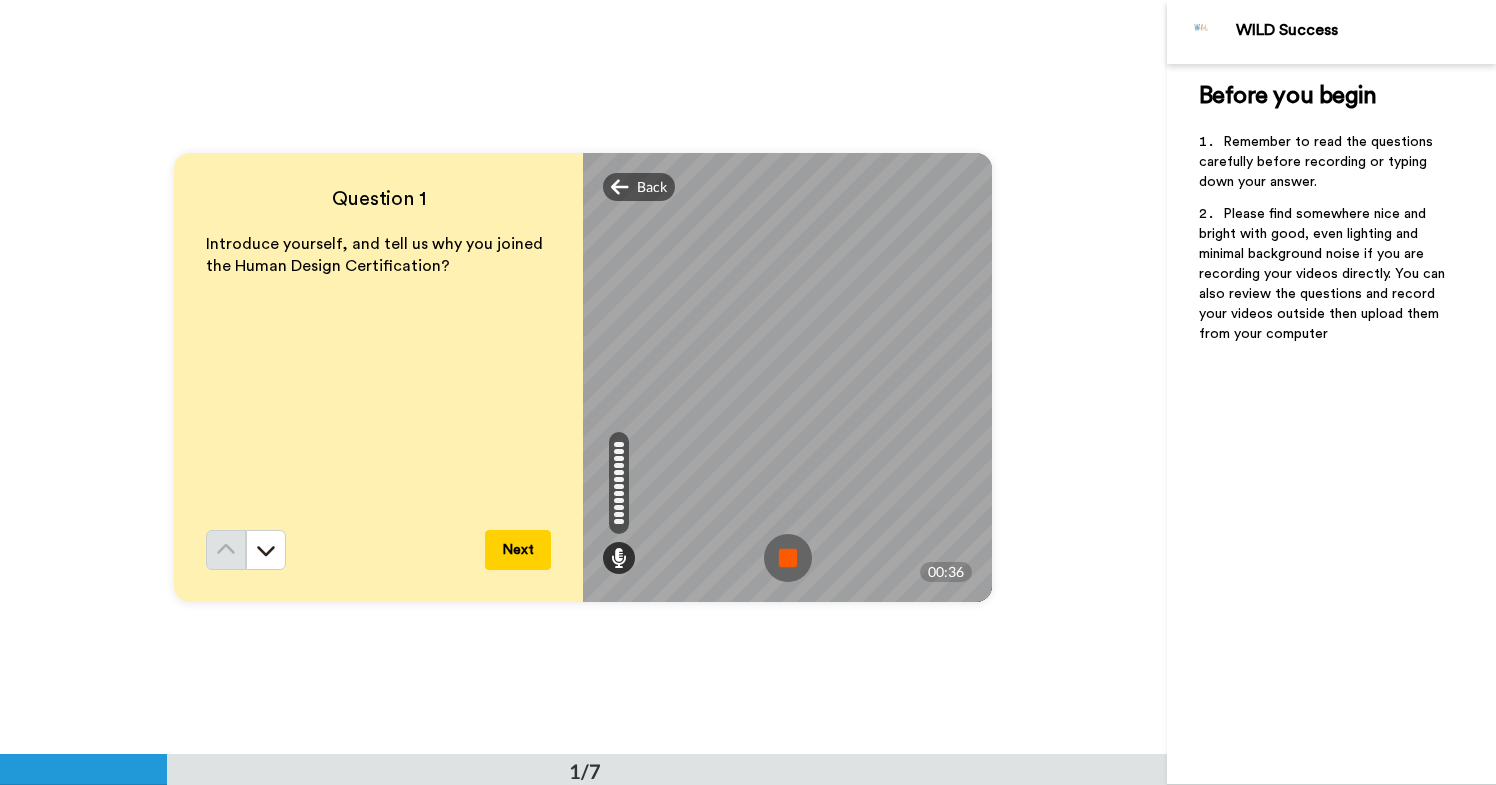 click at bounding box center (788, 558) 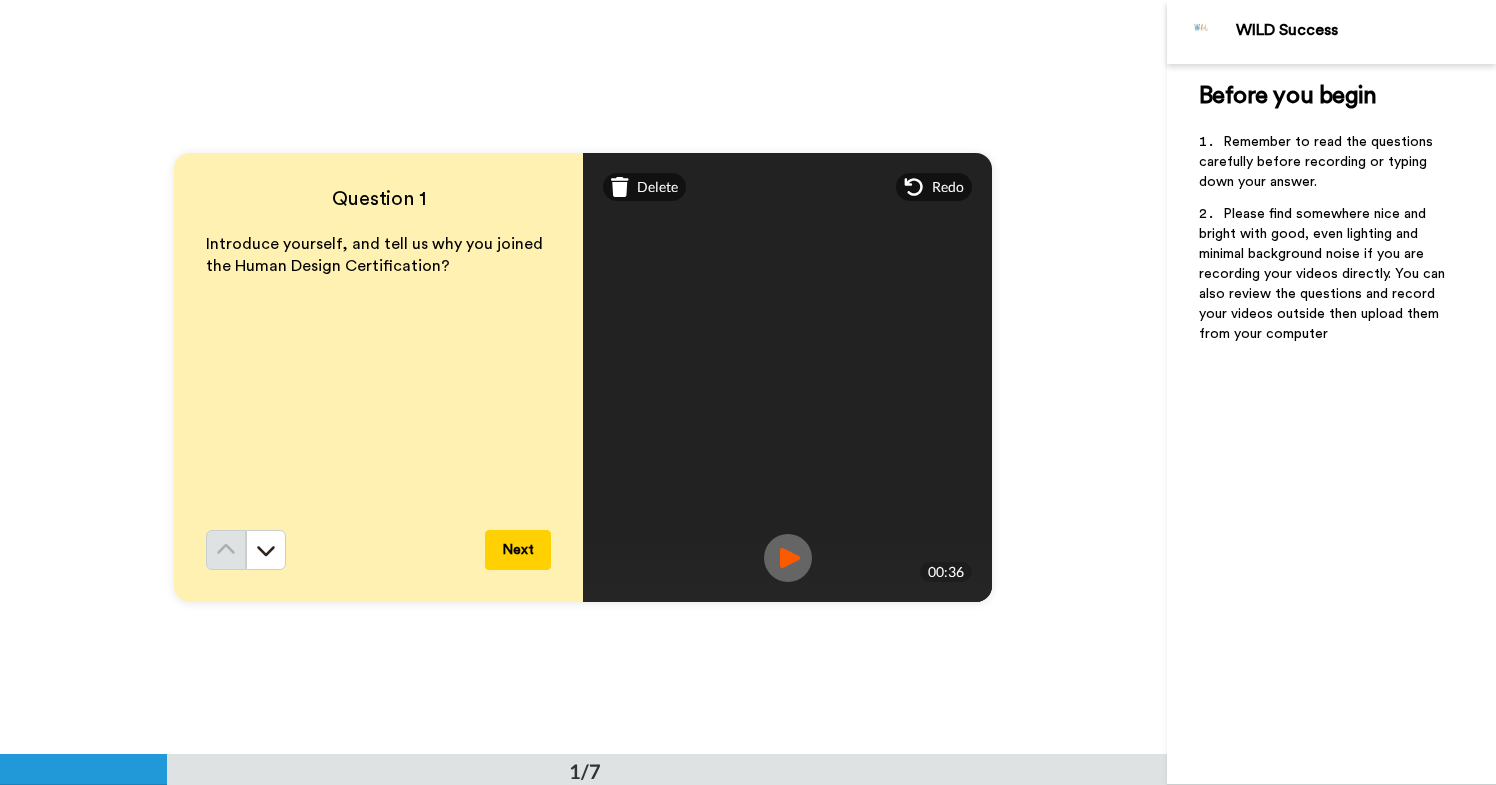 click at bounding box center [788, 558] 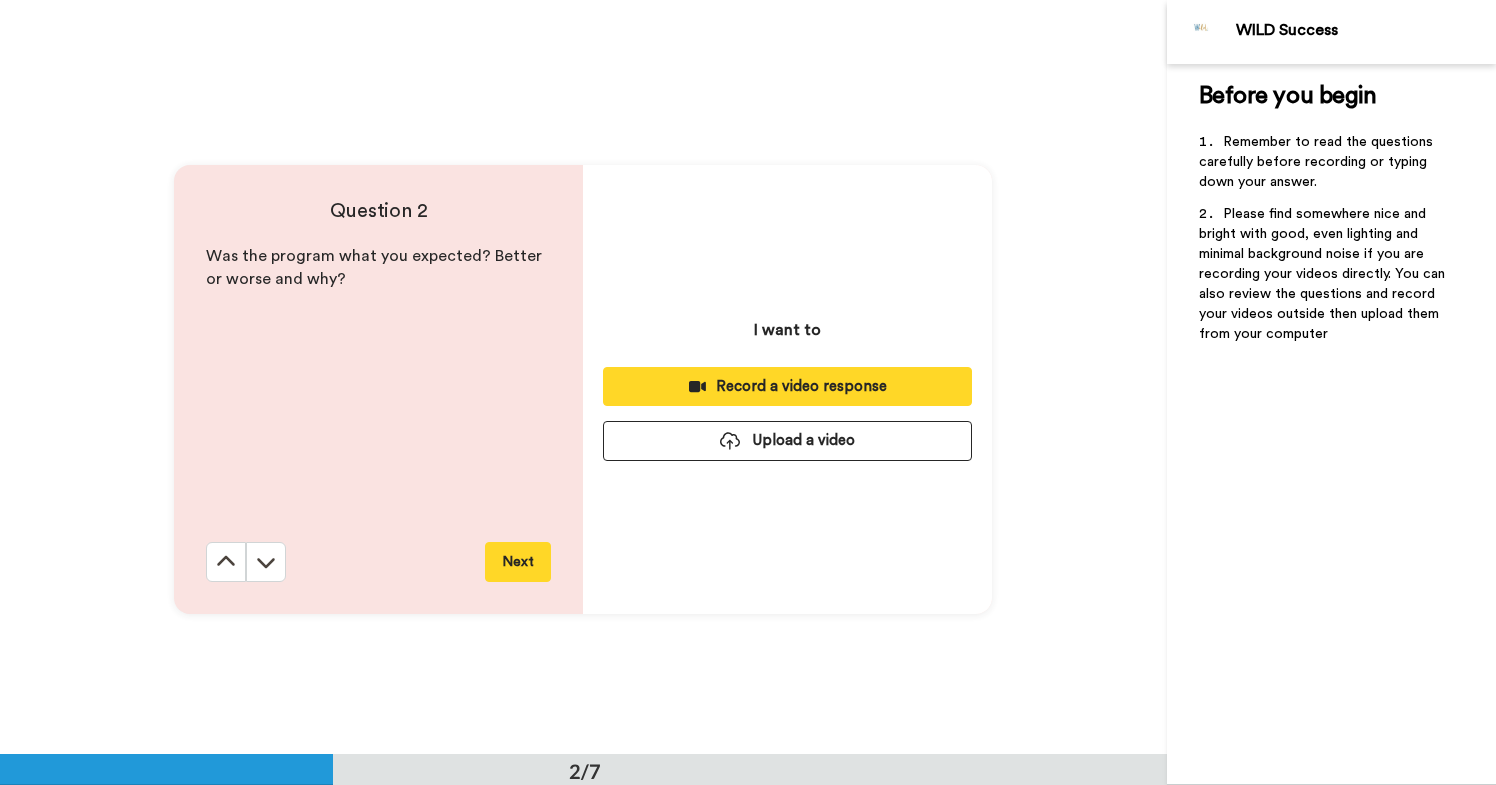 scroll, scrollTop: 755, scrollLeft: 0, axis: vertical 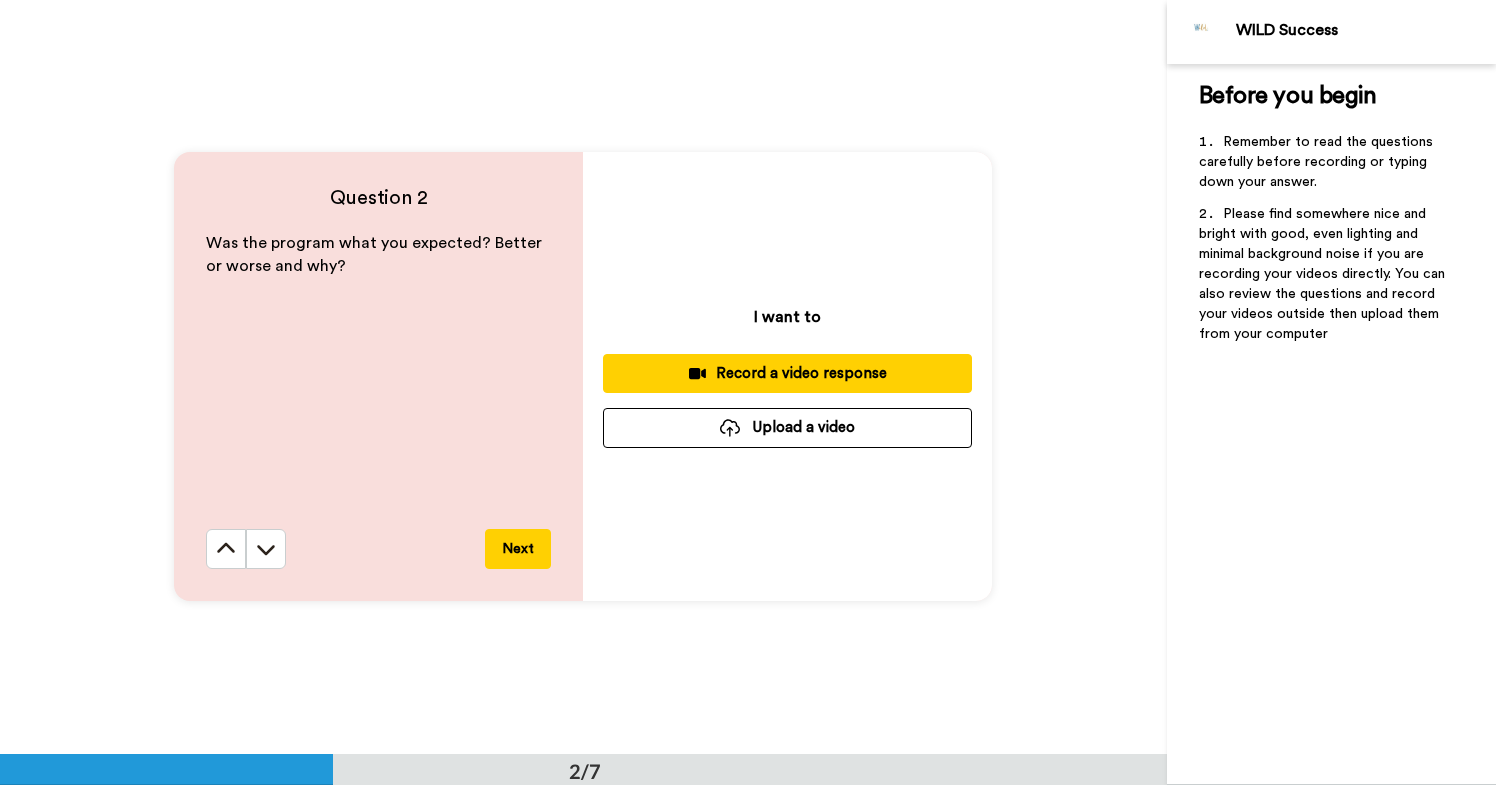 click on "Record a video response" at bounding box center (787, 373) 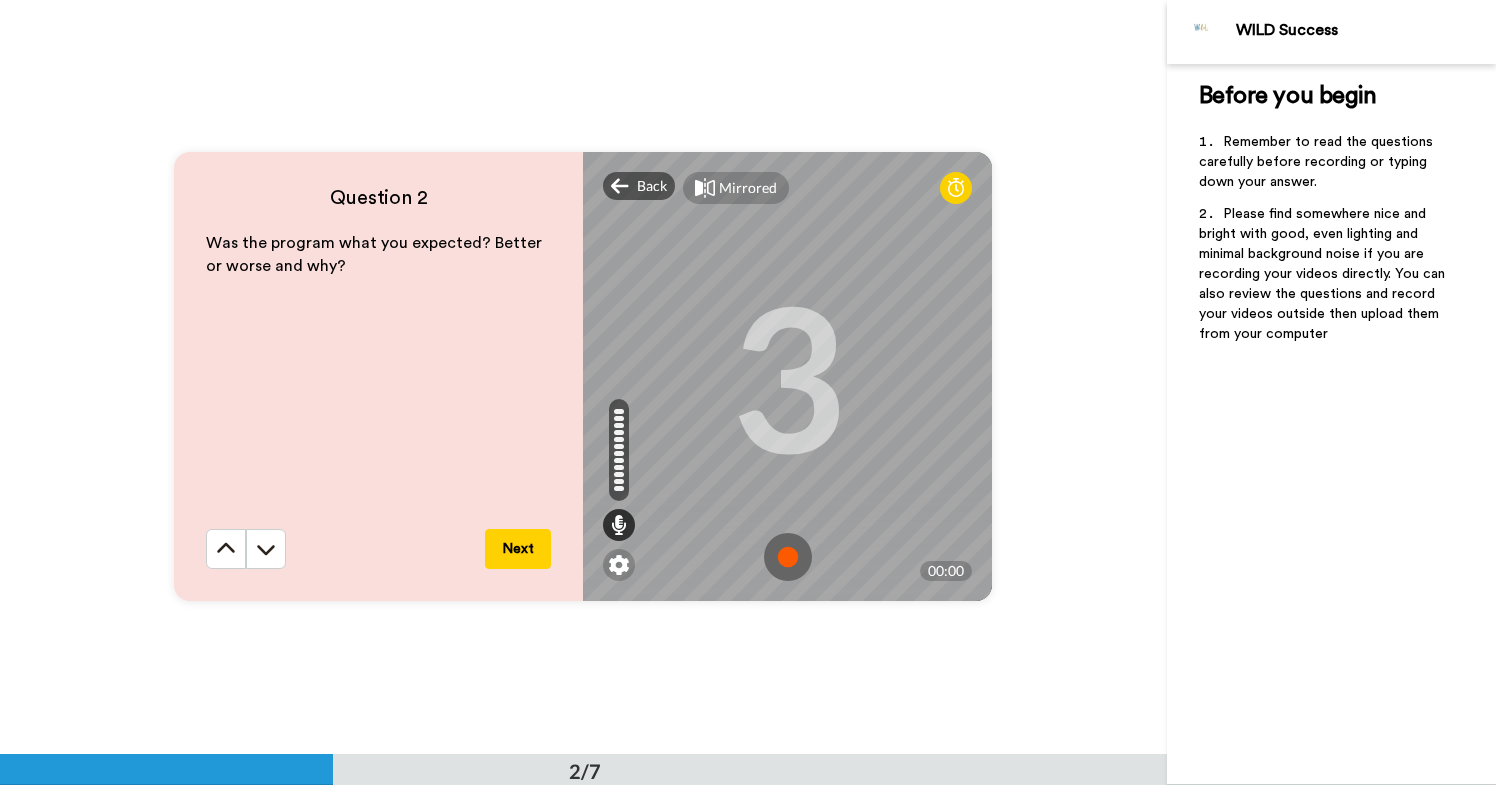 click at bounding box center (788, 557) 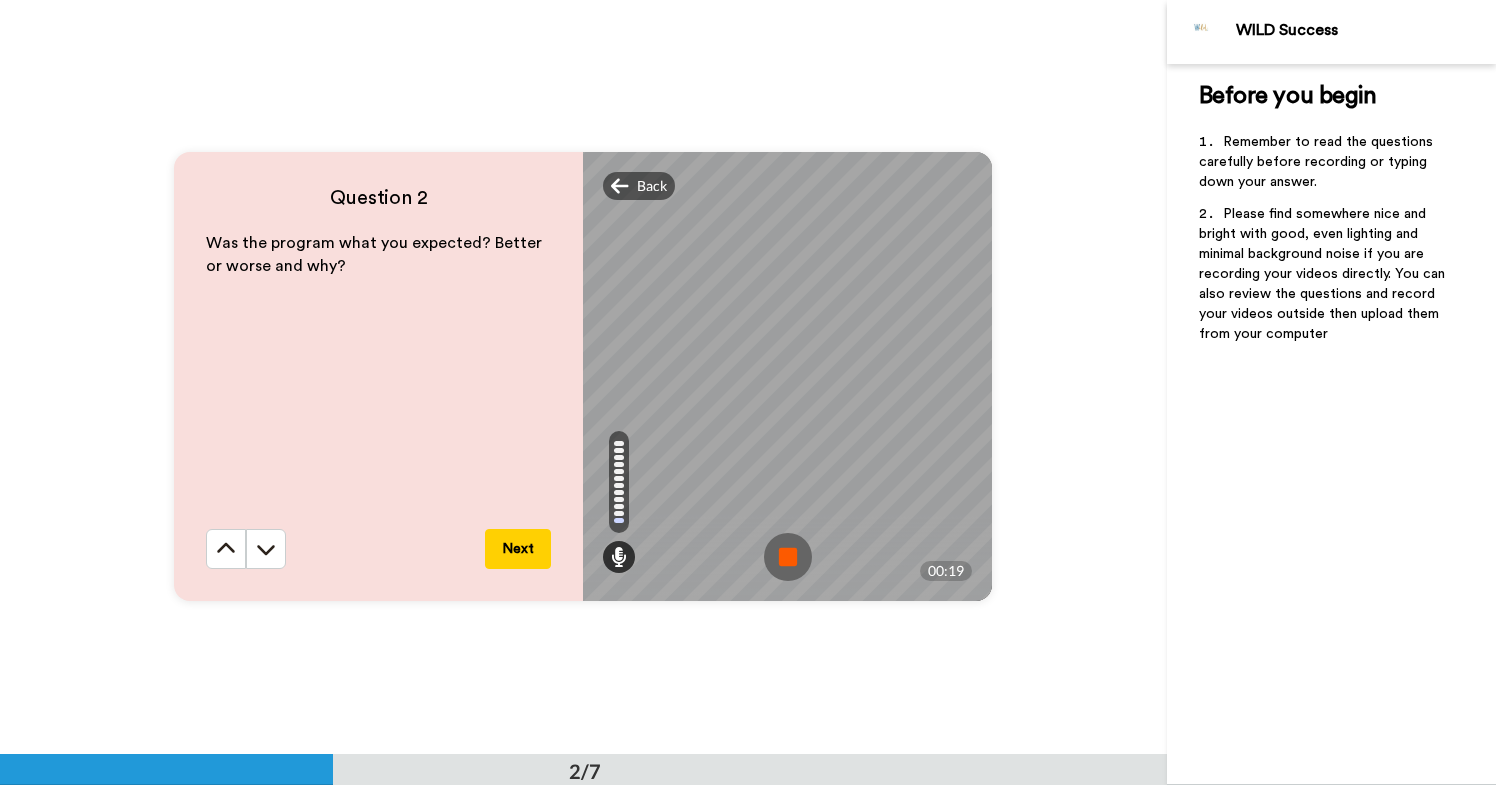 click at bounding box center [788, 557] 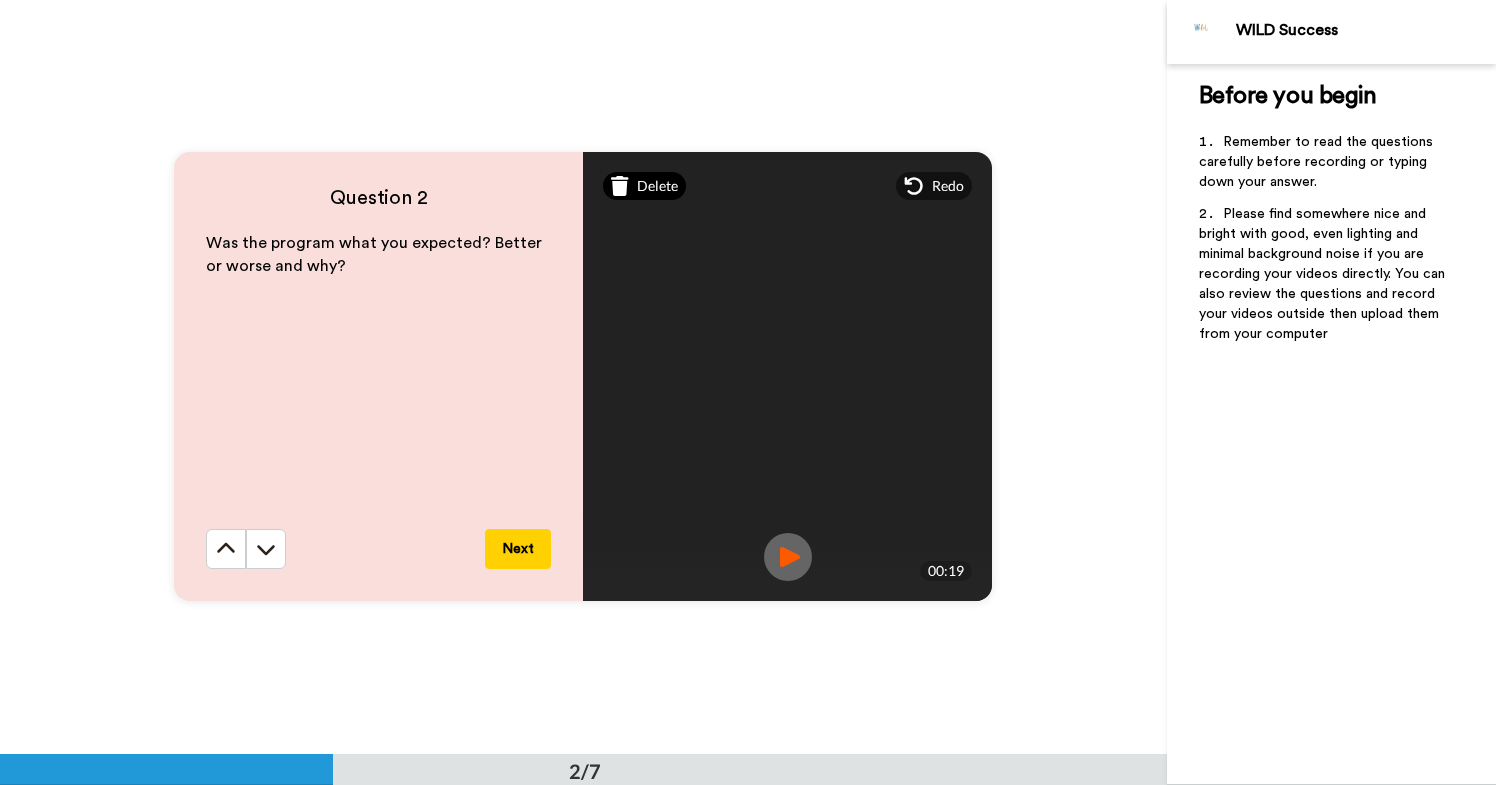 click on "Delete" at bounding box center [657, 186] 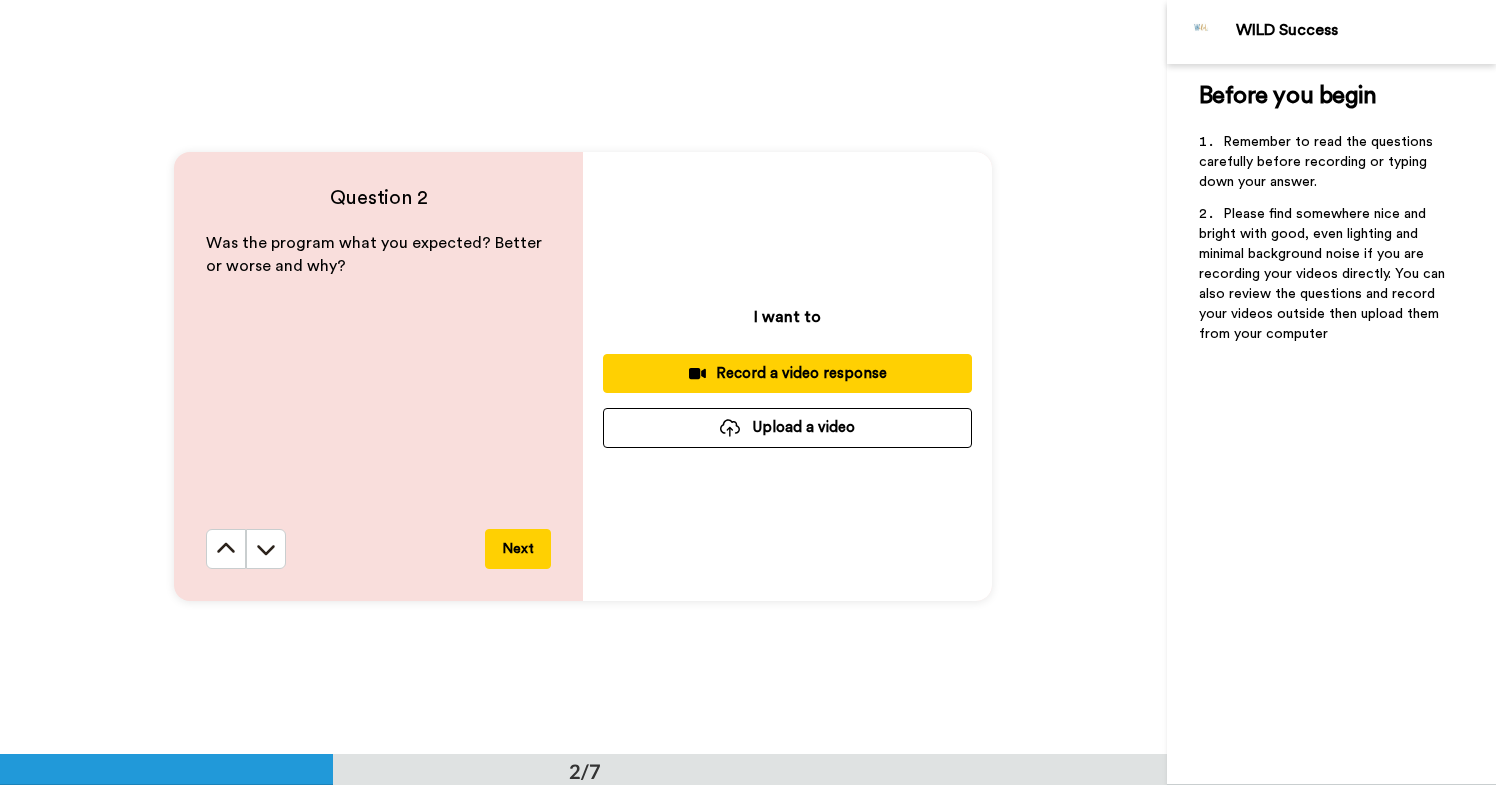 click on "Record a video response" at bounding box center (787, 373) 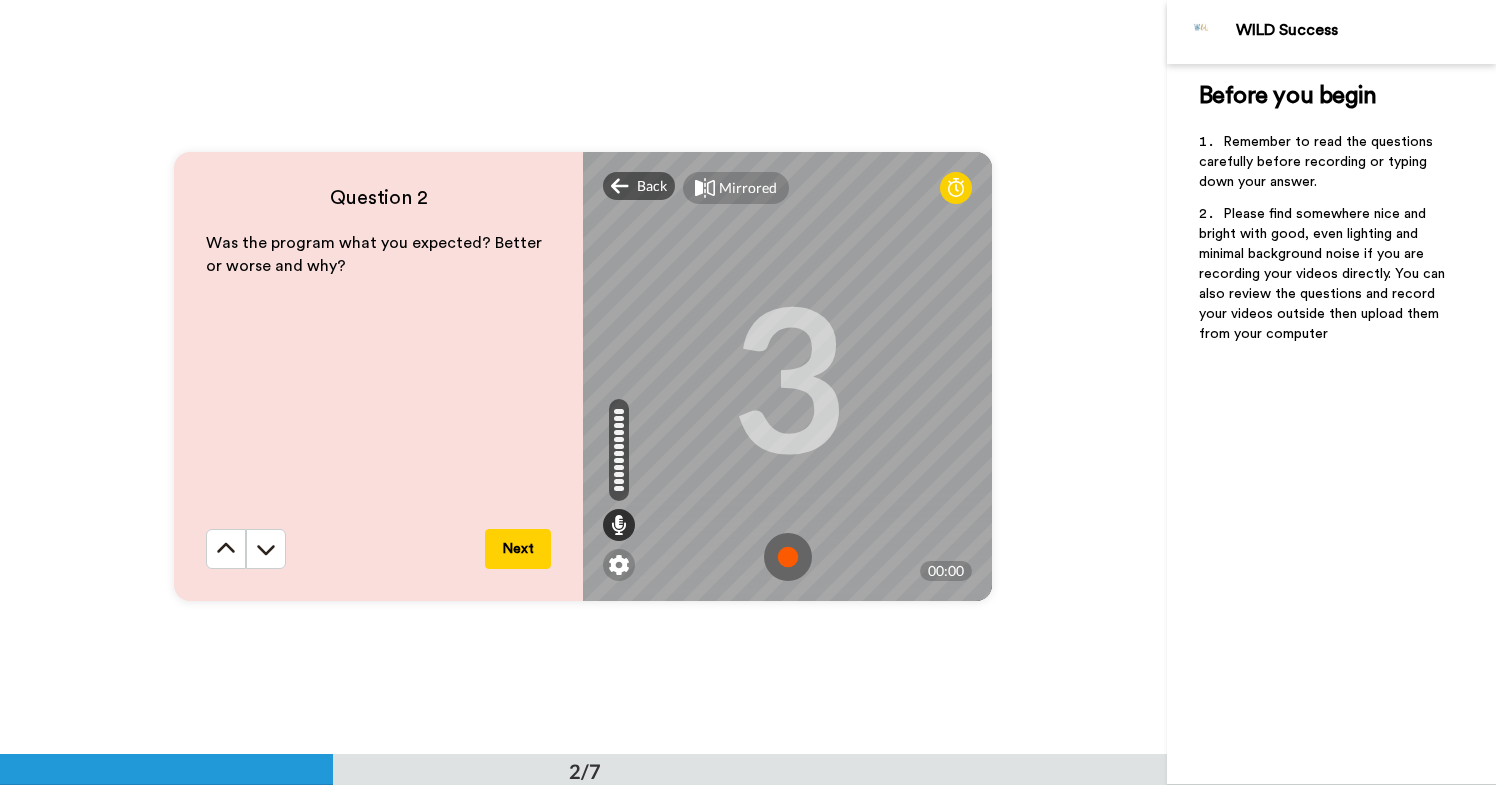 click at bounding box center [788, 557] 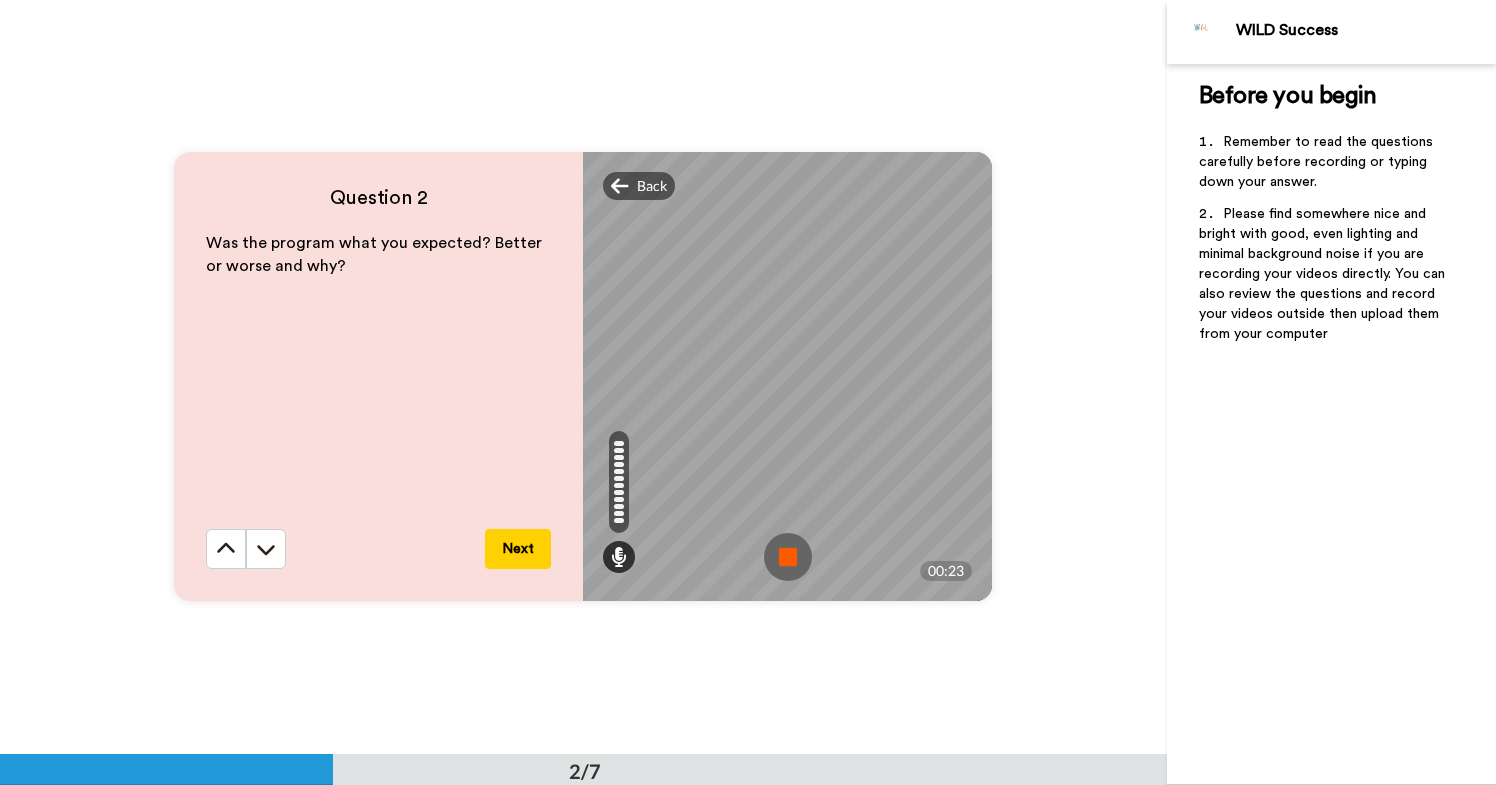click at bounding box center [788, 557] 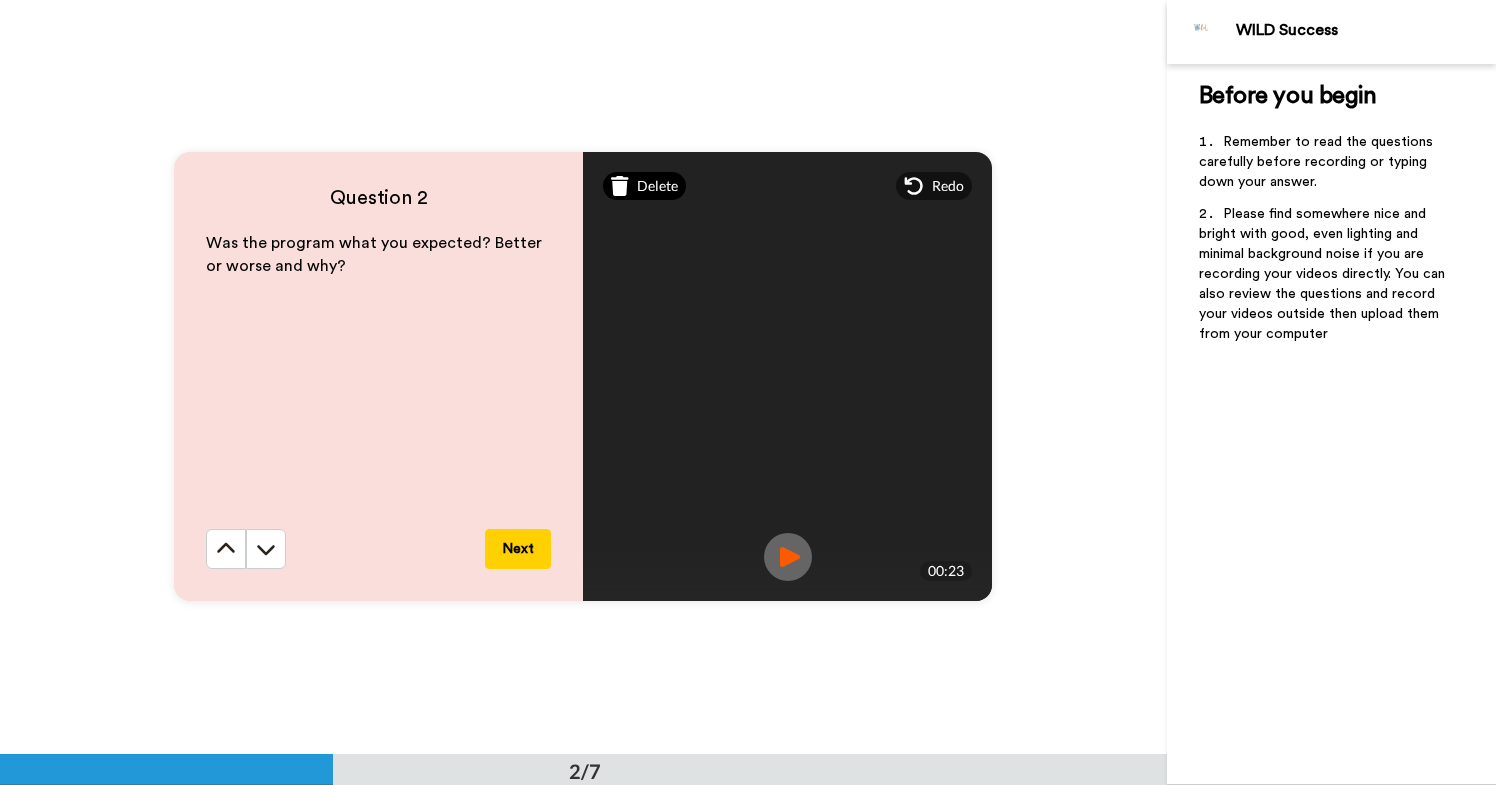 click on "Delete" at bounding box center [657, 186] 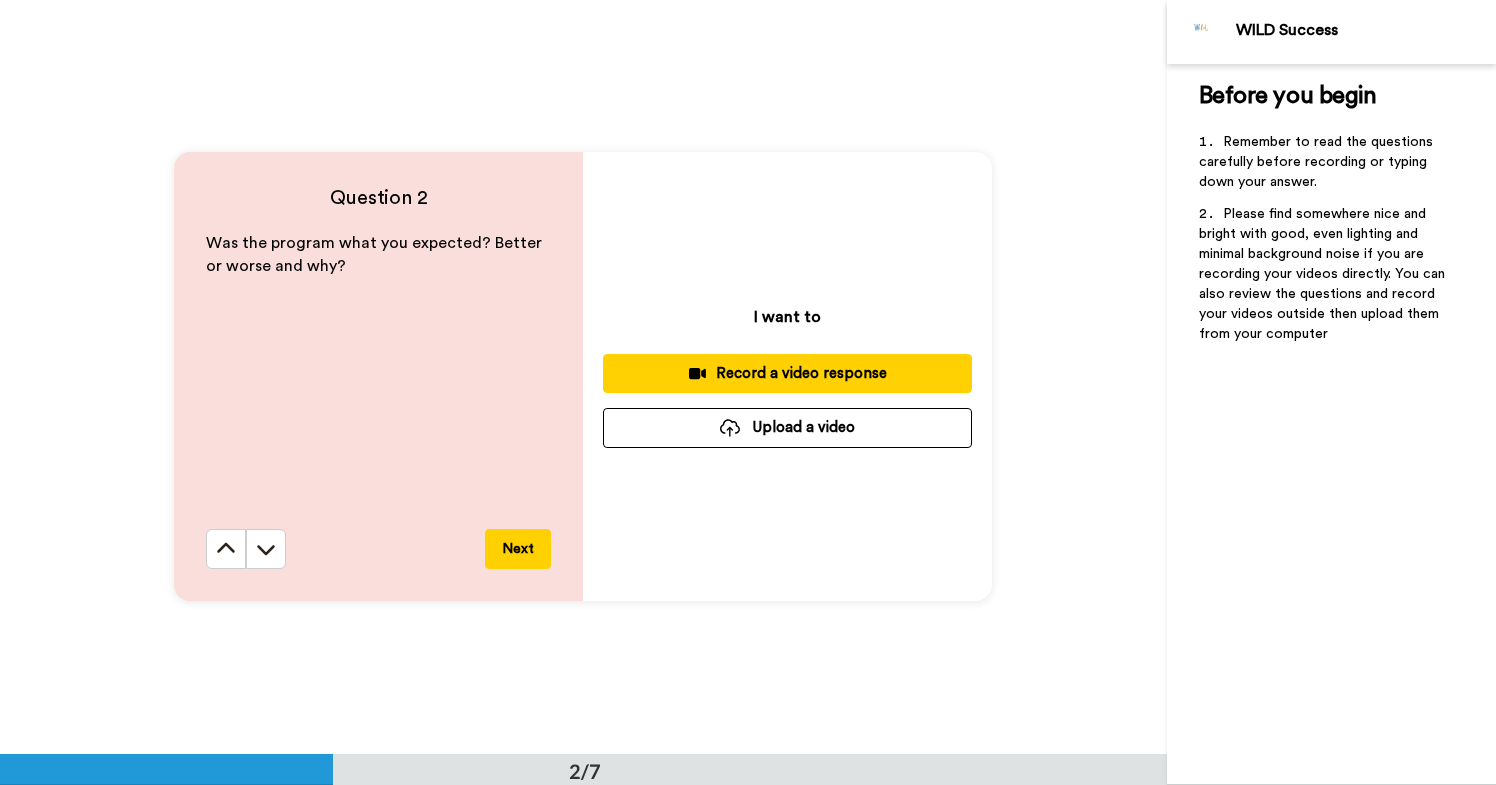 click on "Record a video response" at bounding box center [787, 373] 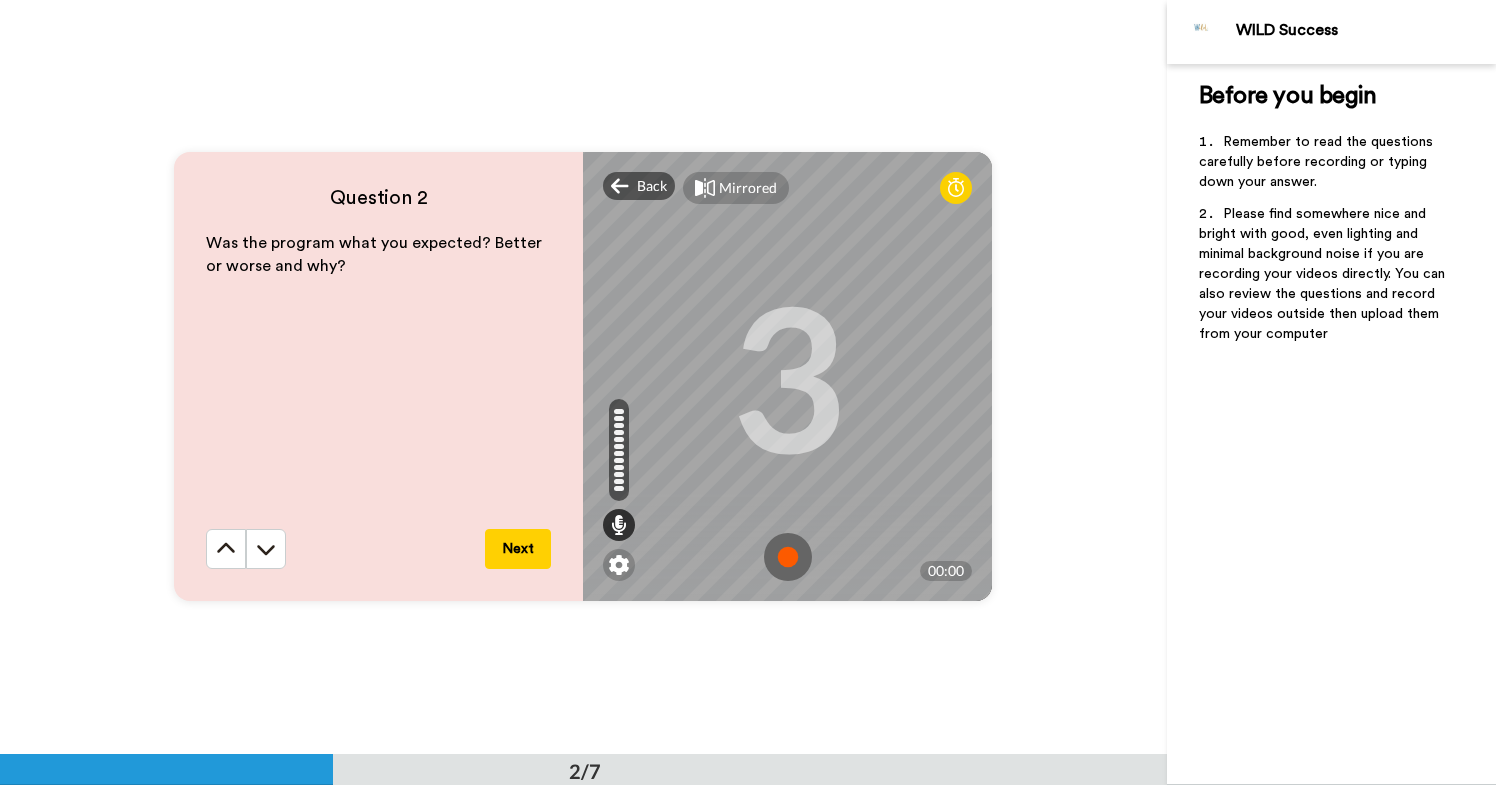 click at bounding box center [788, 557] 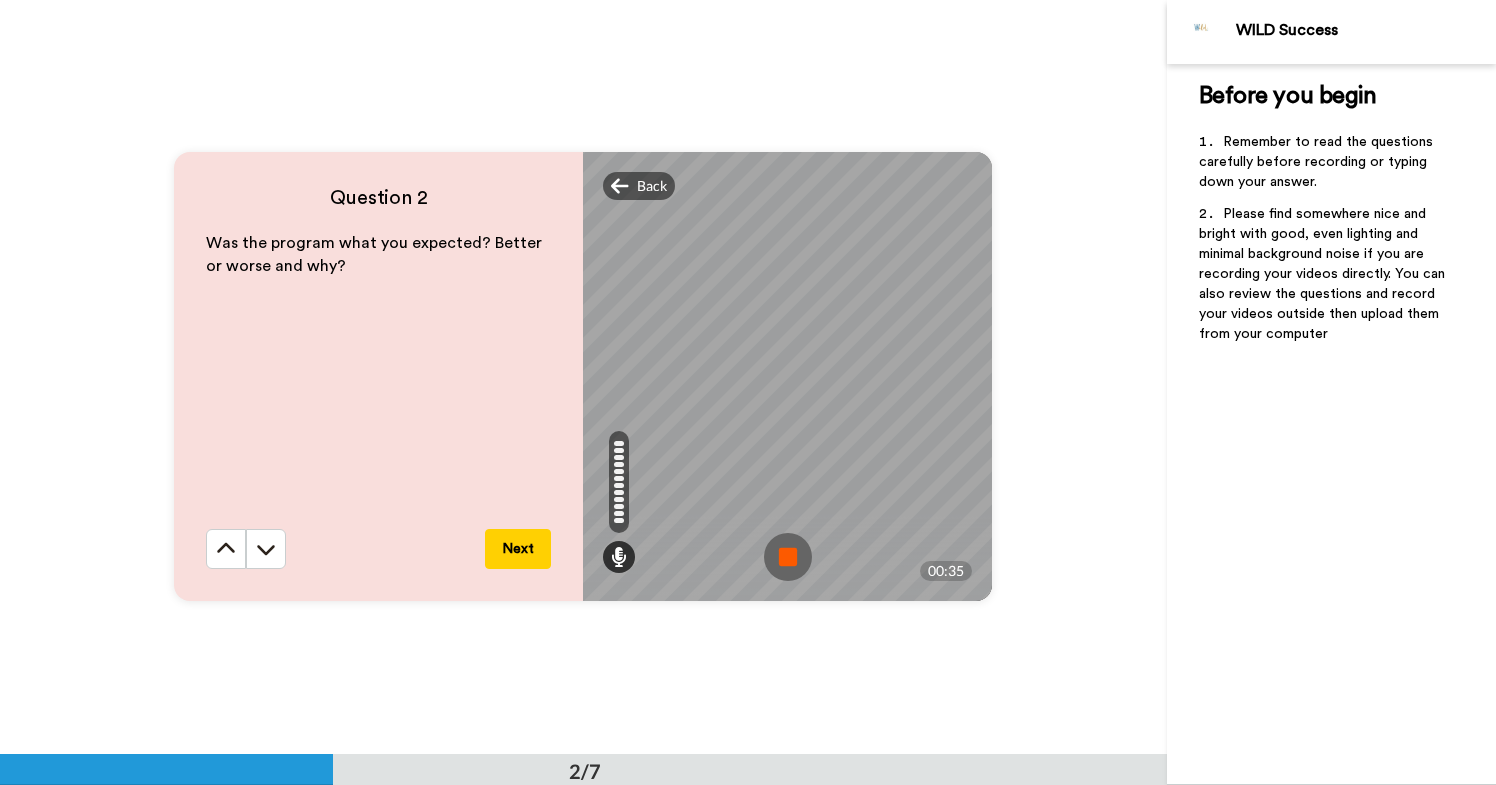 click at bounding box center (788, 557) 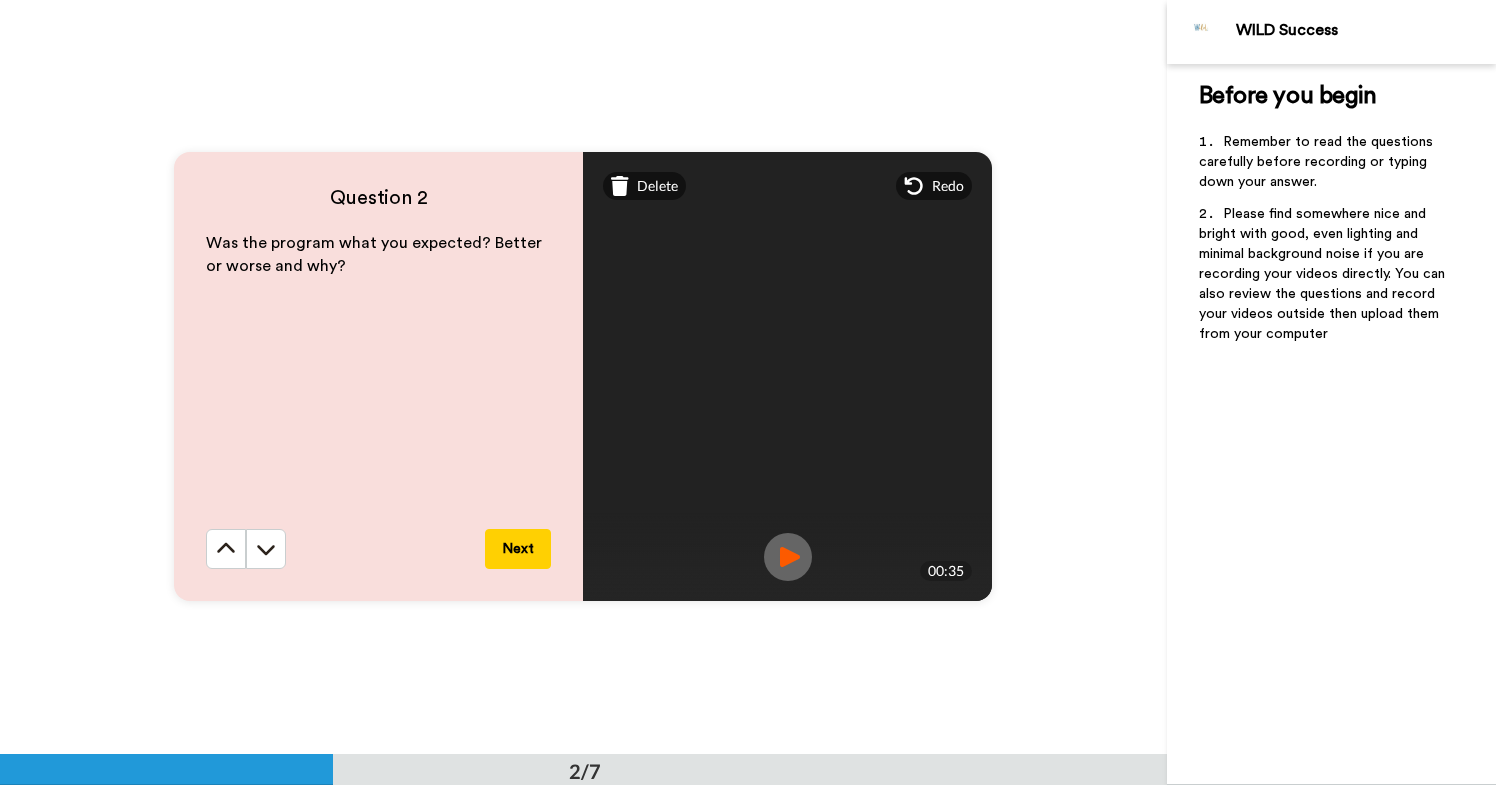 click at bounding box center [788, 557] 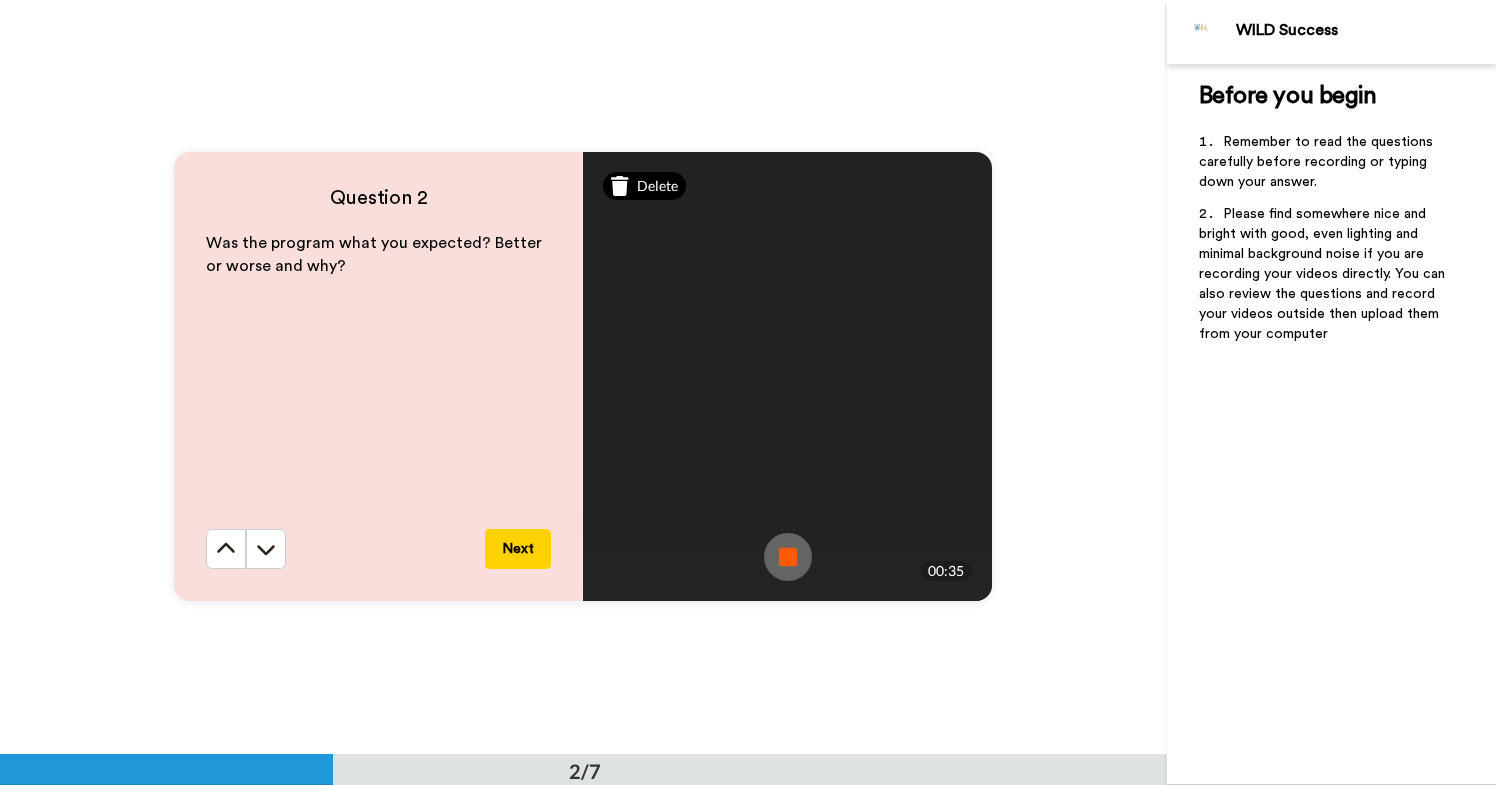 click on "Delete" at bounding box center [657, 186] 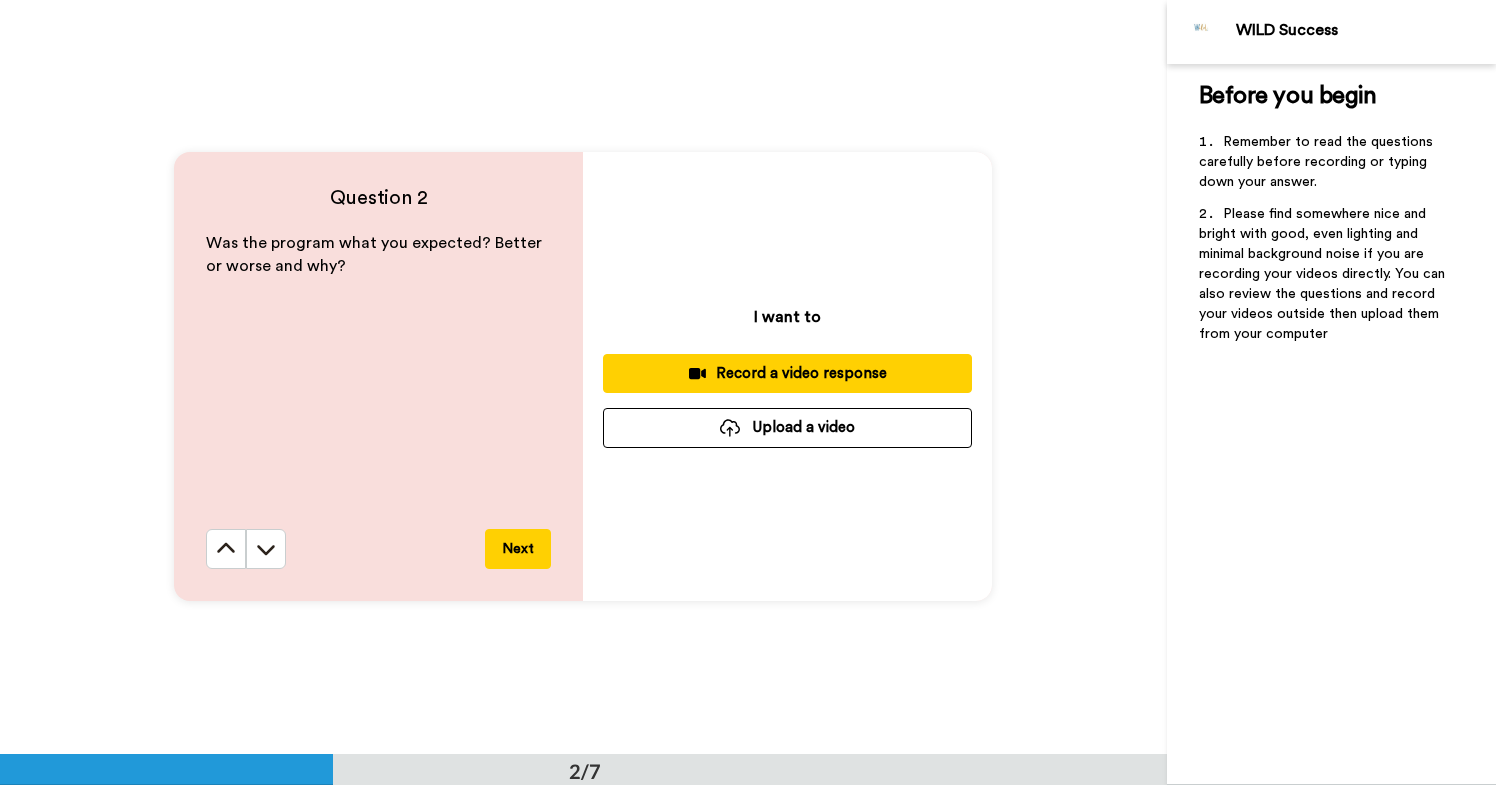 click on "Record a video response" at bounding box center [787, 373] 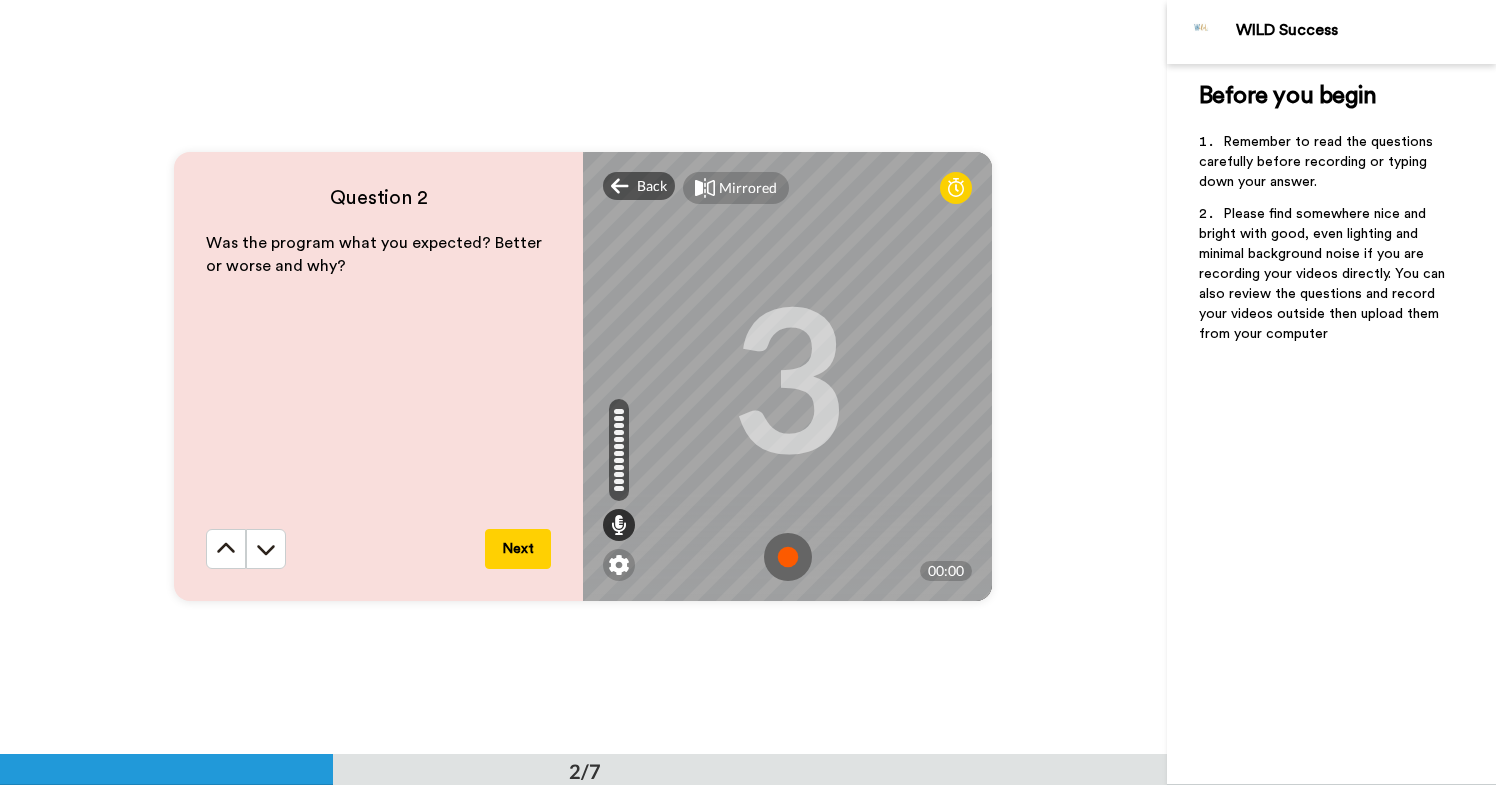 click at bounding box center (788, 557) 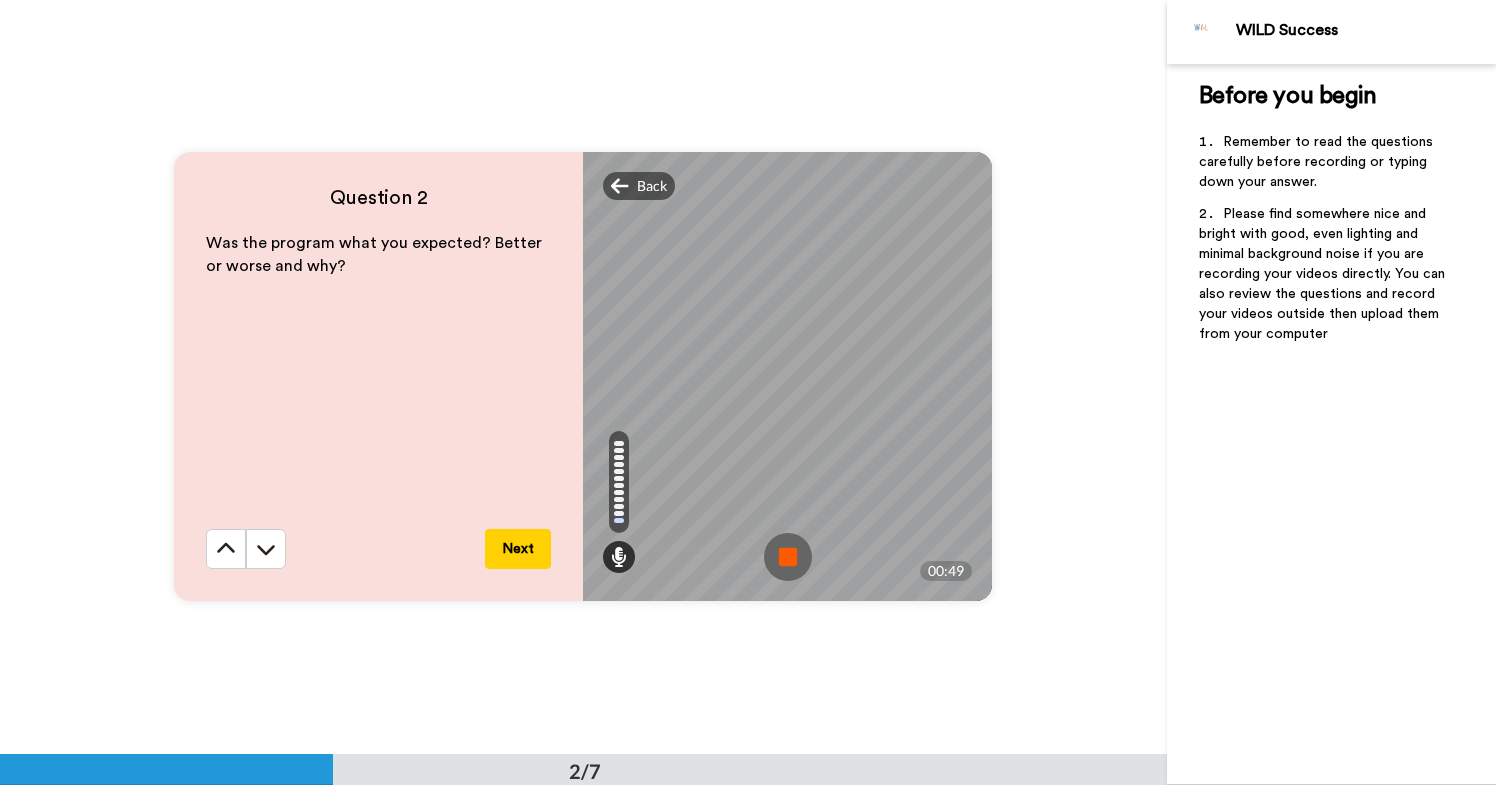 click at bounding box center [788, 557] 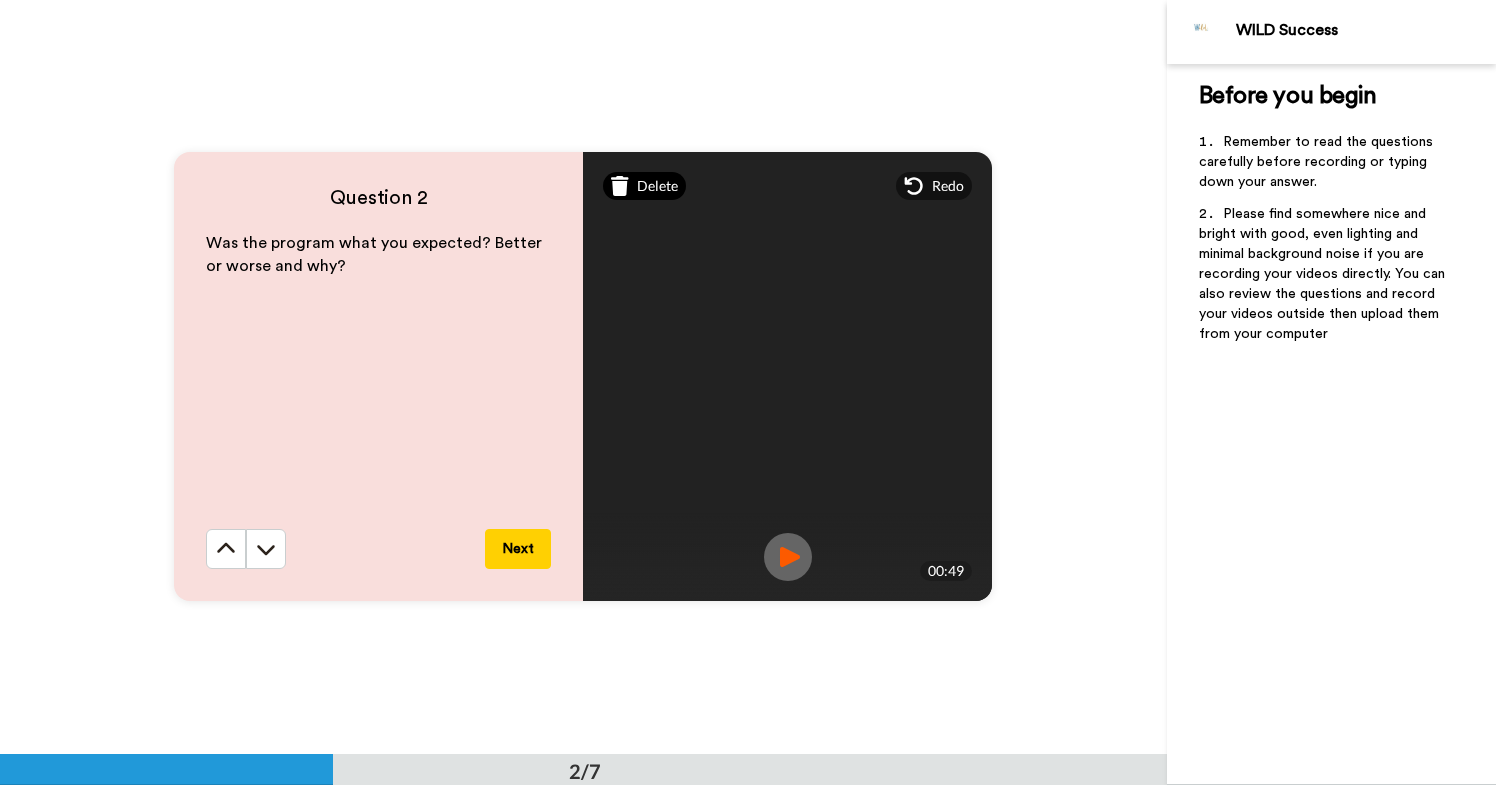 click on "Delete" at bounding box center (644, 186) 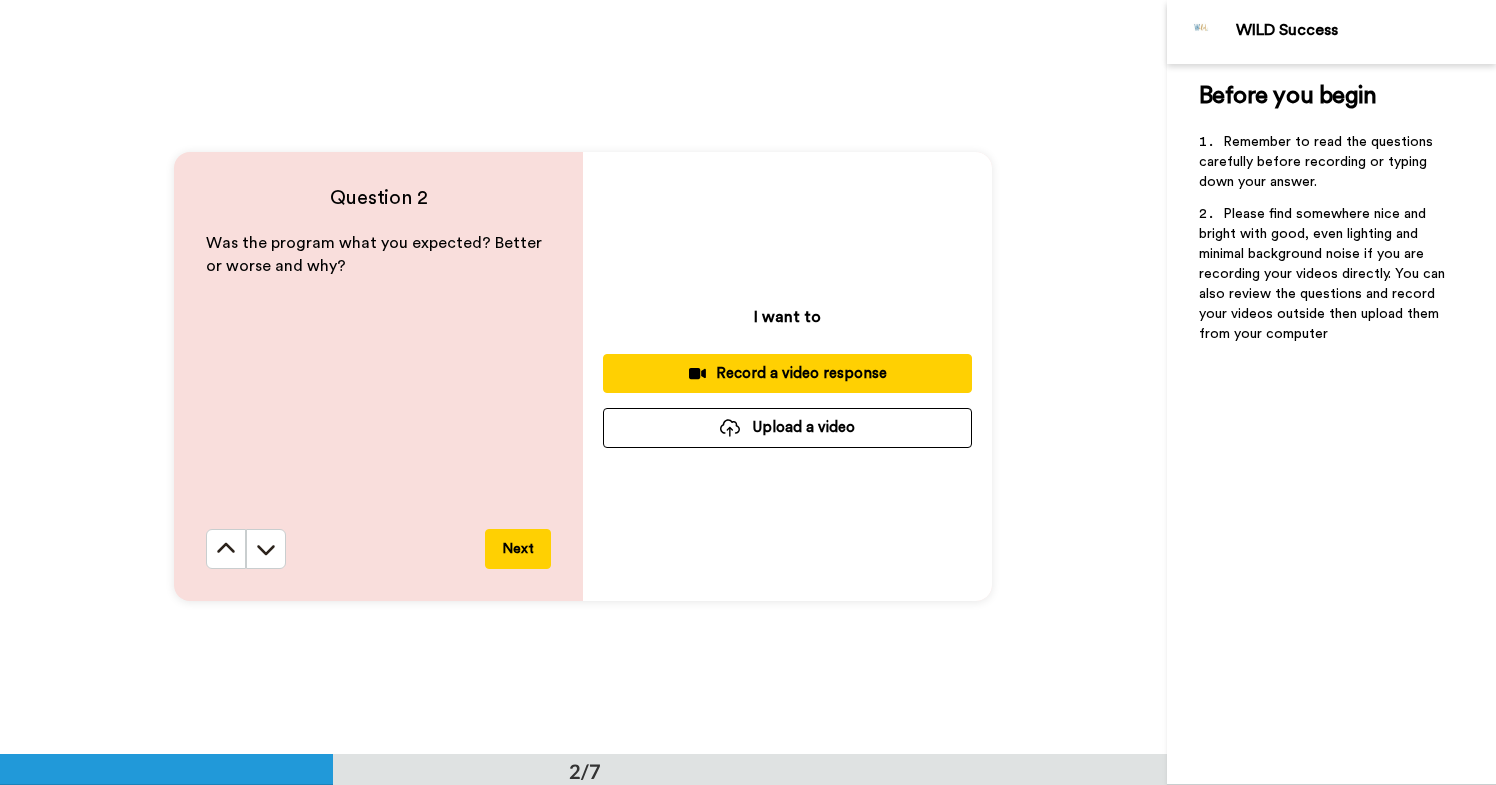 click on "Record a video response" at bounding box center [787, 373] 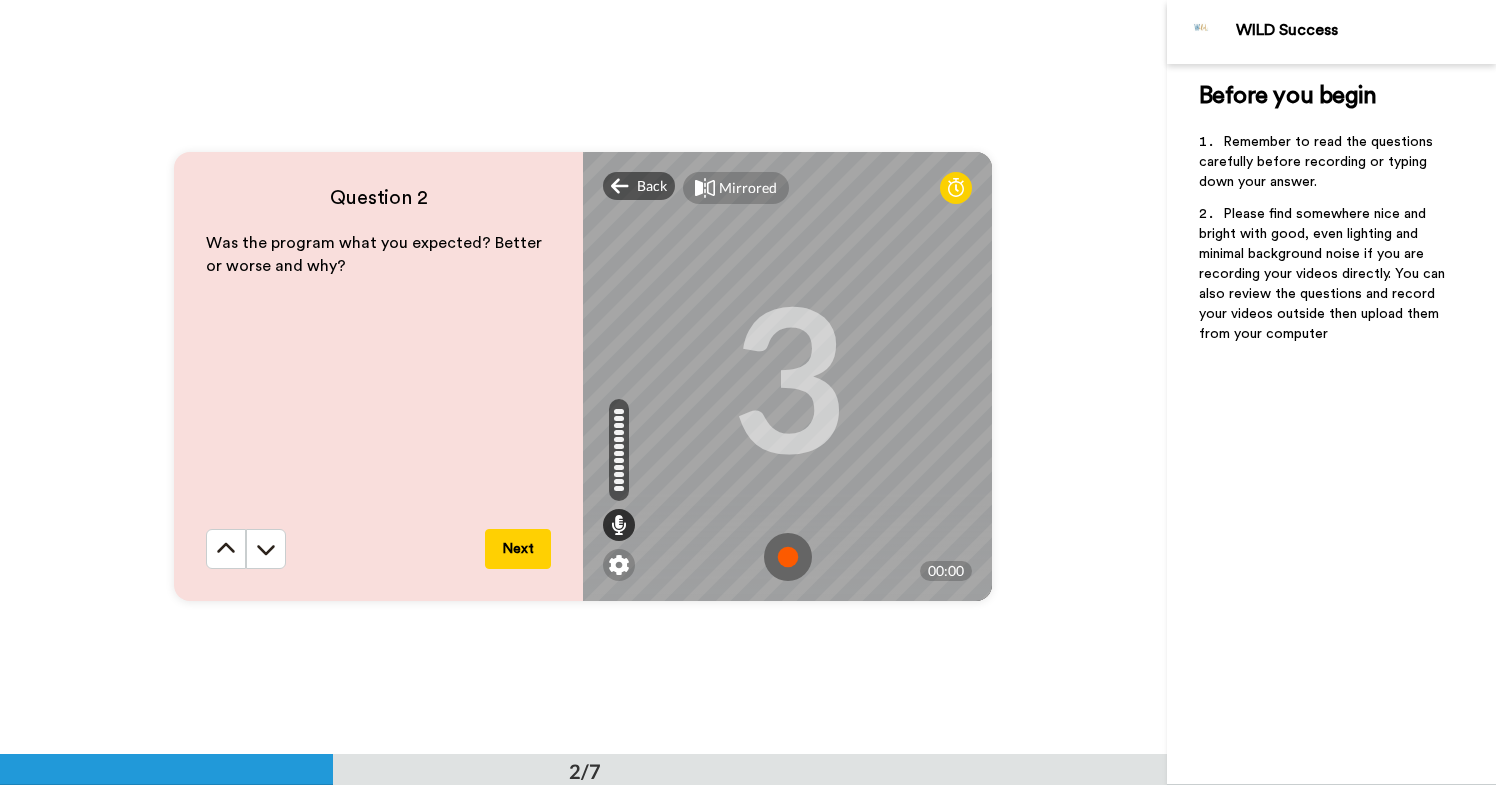 click at bounding box center (788, 557) 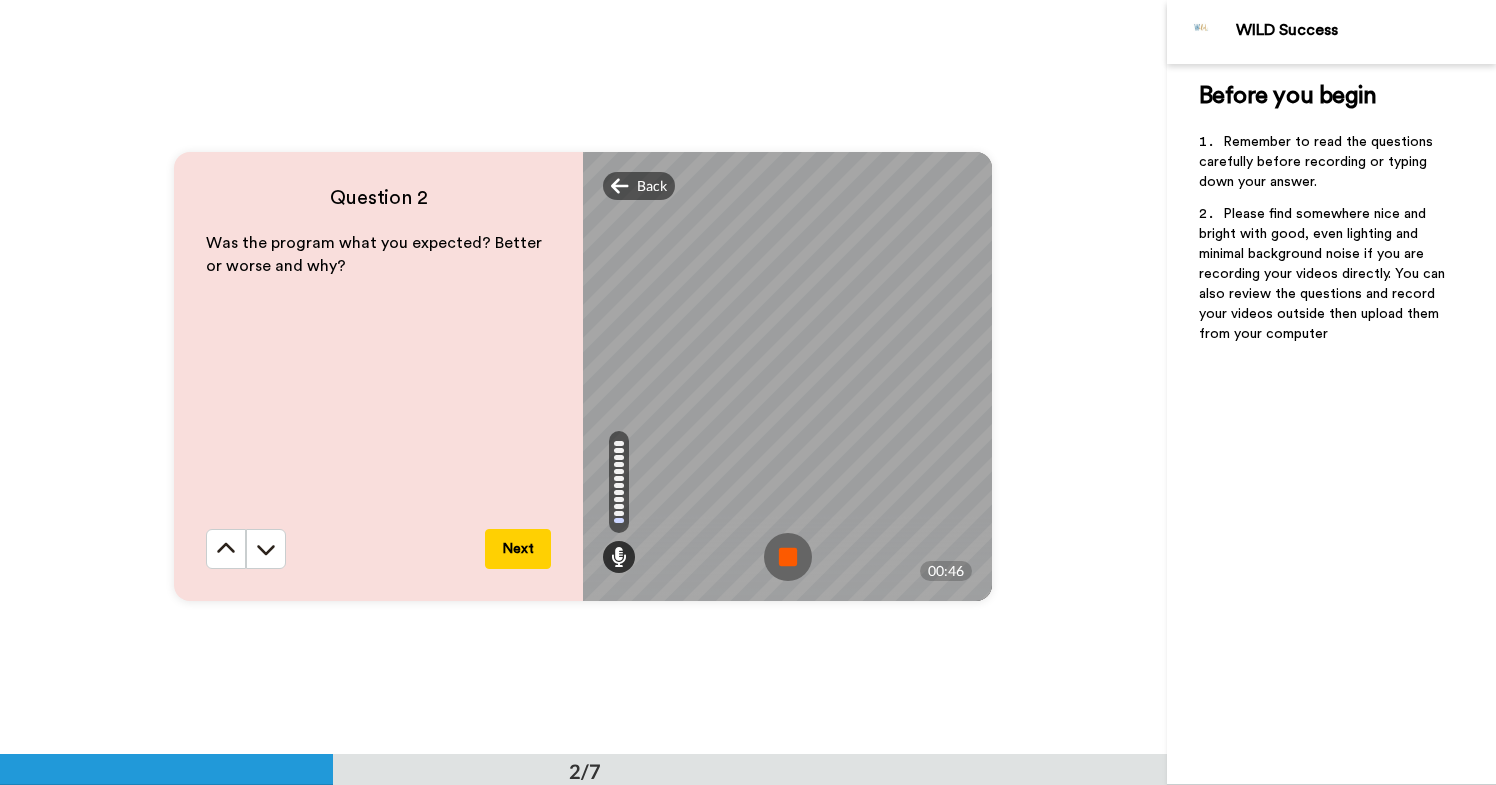 click at bounding box center (788, 557) 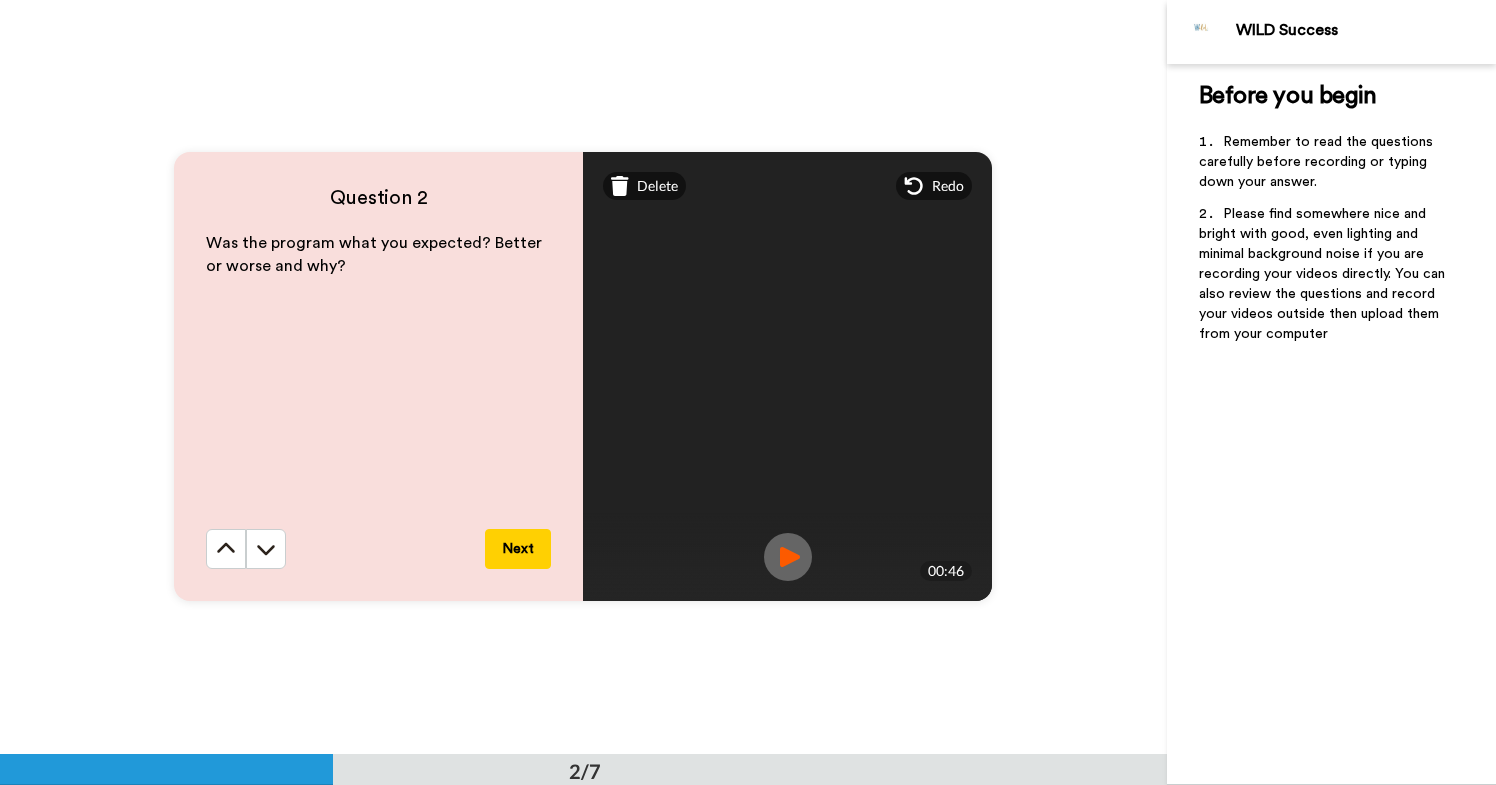 click at bounding box center [788, 557] 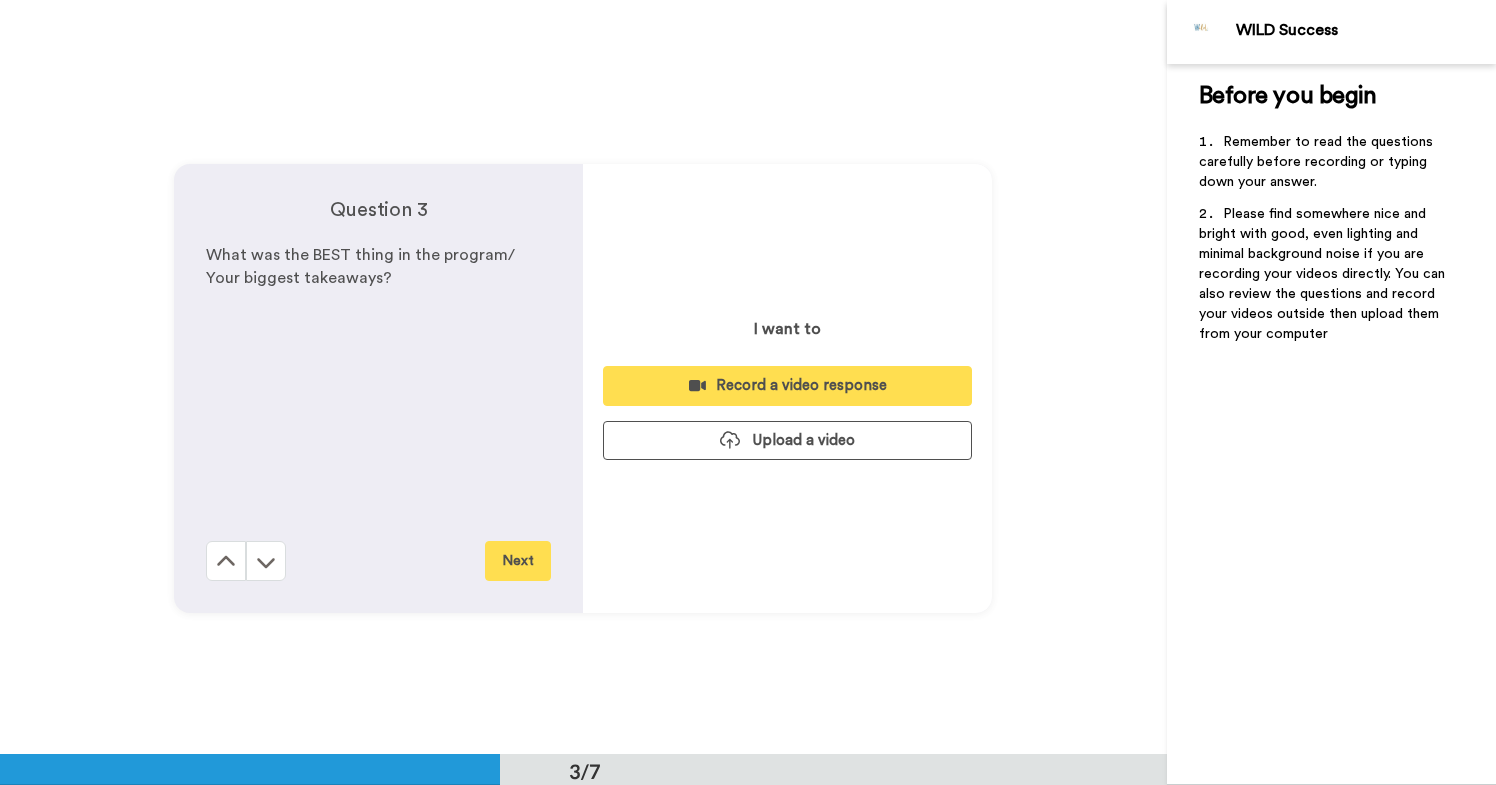 scroll, scrollTop: 1509, scrollLeft: 0, axis: vertical 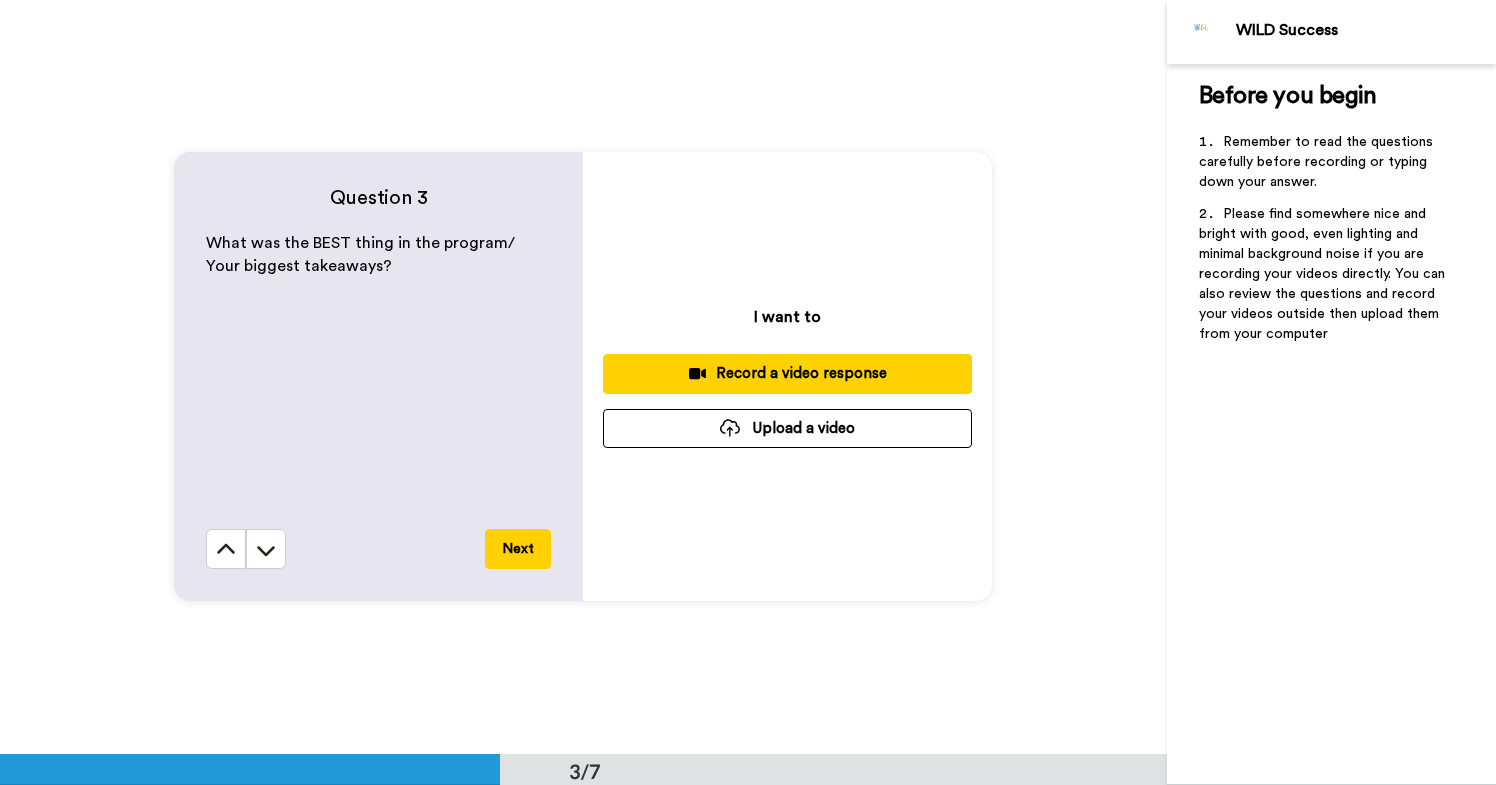 click on "Record a video response" at bounding box center (787, 373) 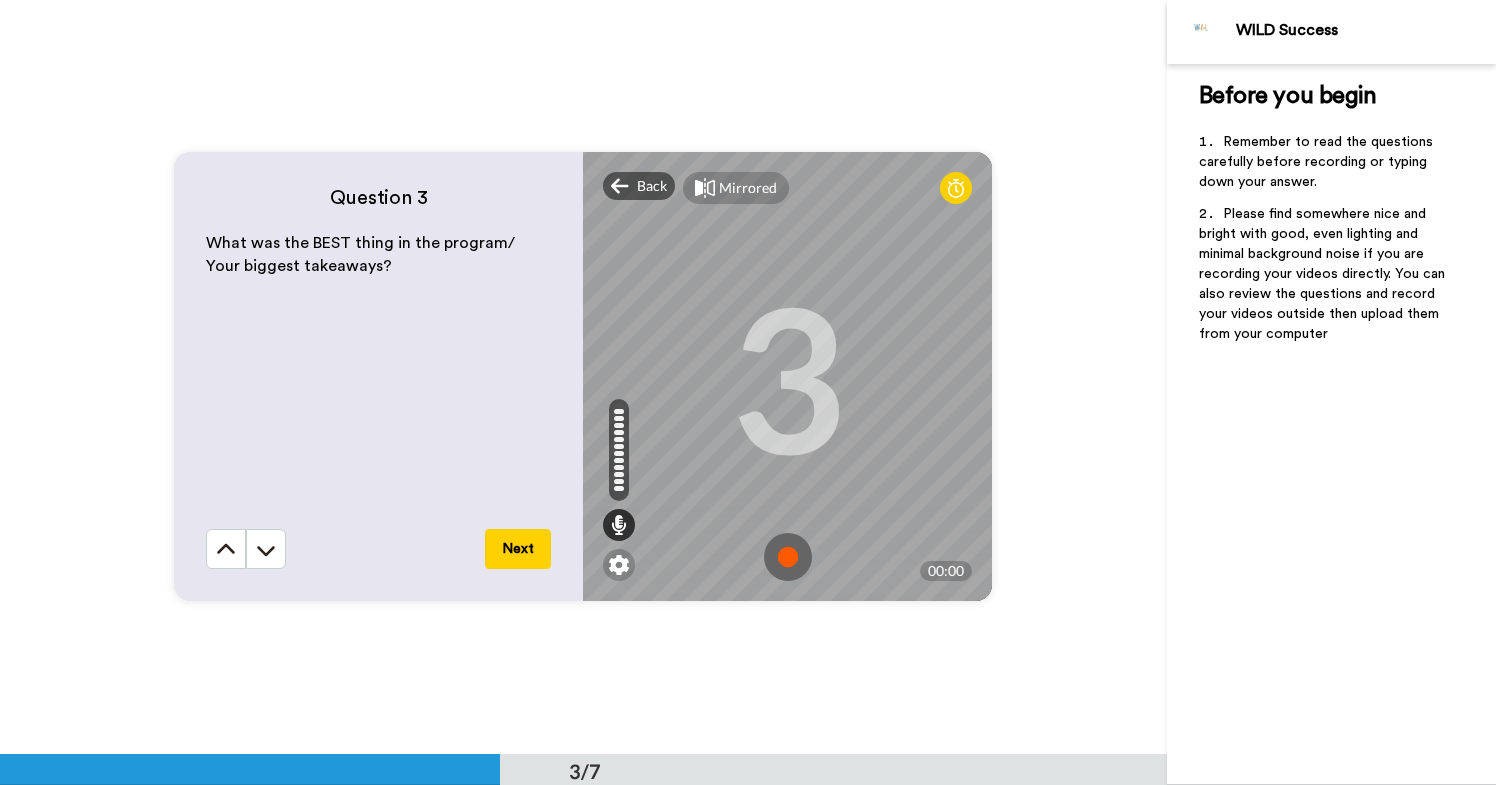 click at bounding box center [788, 557] 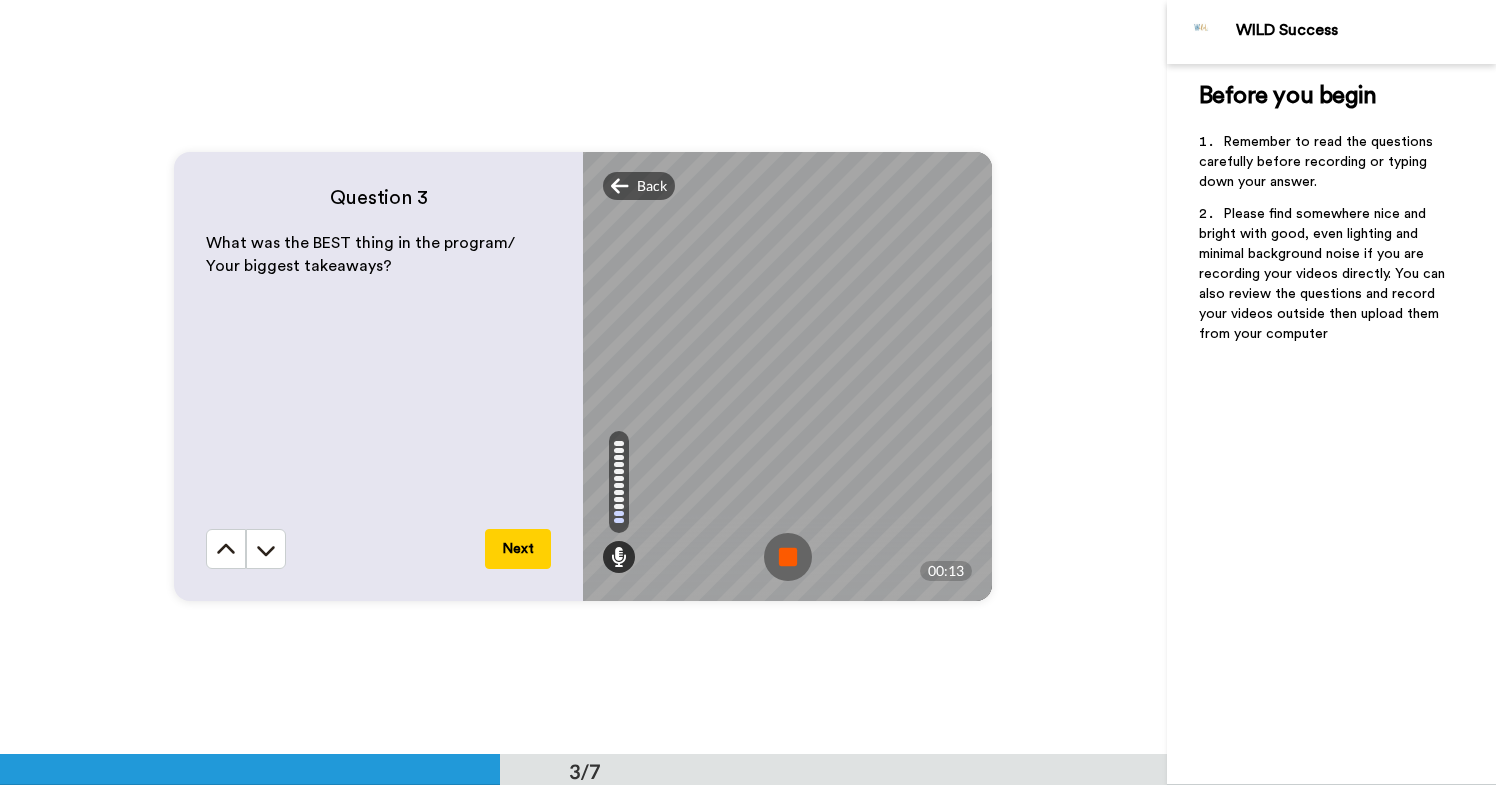 click at bounding box center [788, 557] 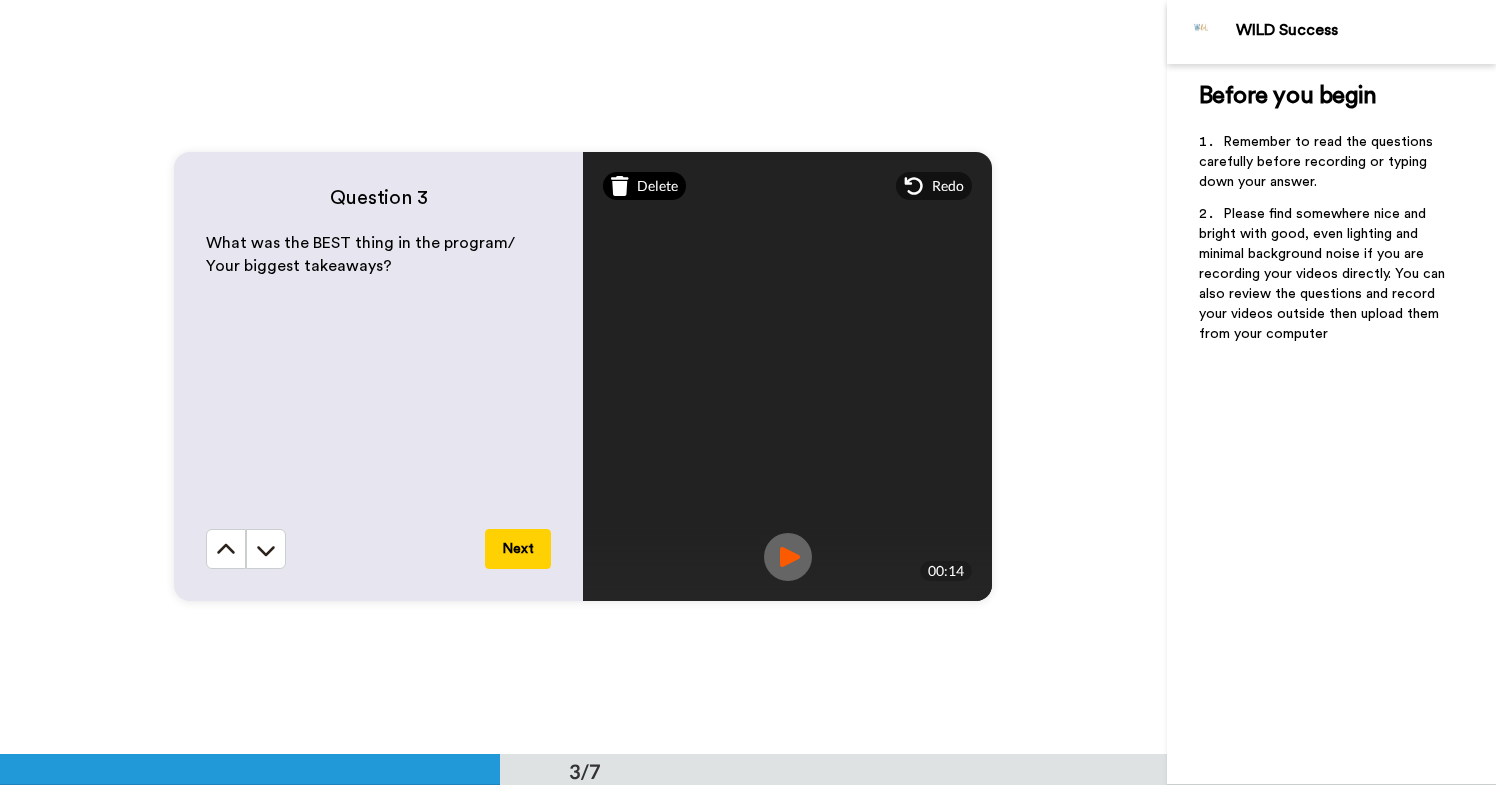 click on "Delete" at bounding box center (644, 186) 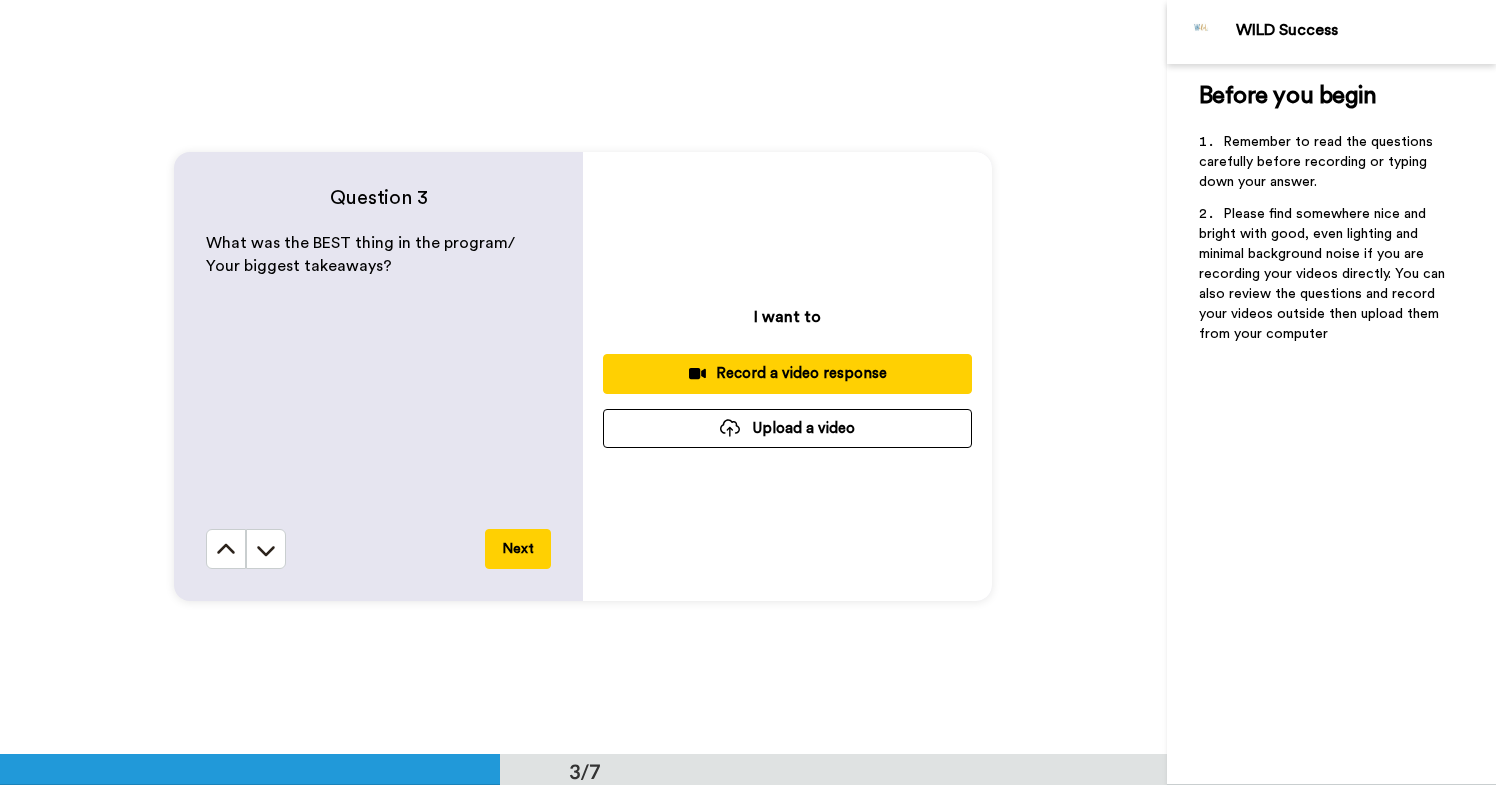 click on "Record a video response" at bounding box center [787, 373] 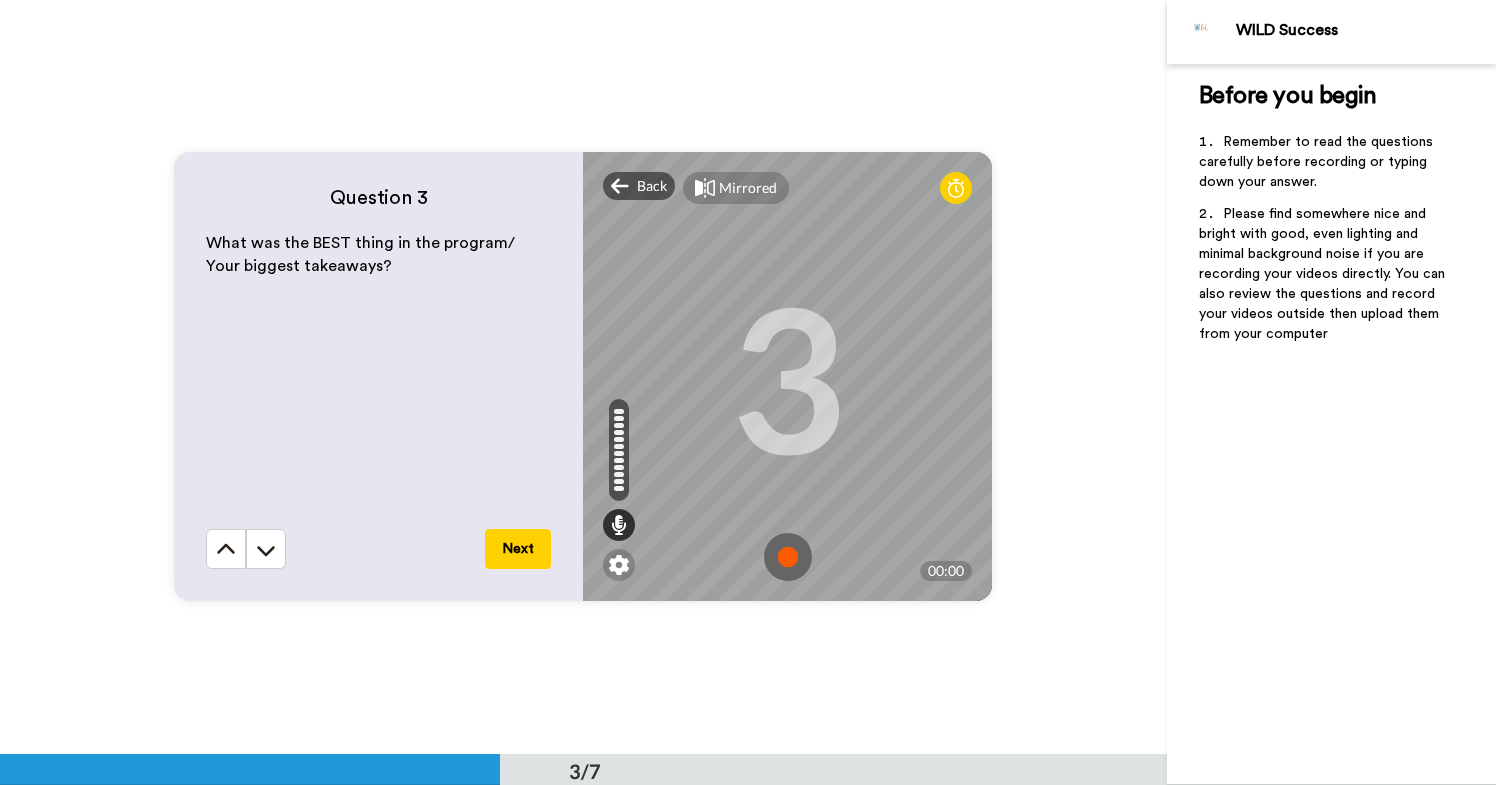 click at bounding box center (788, 557) 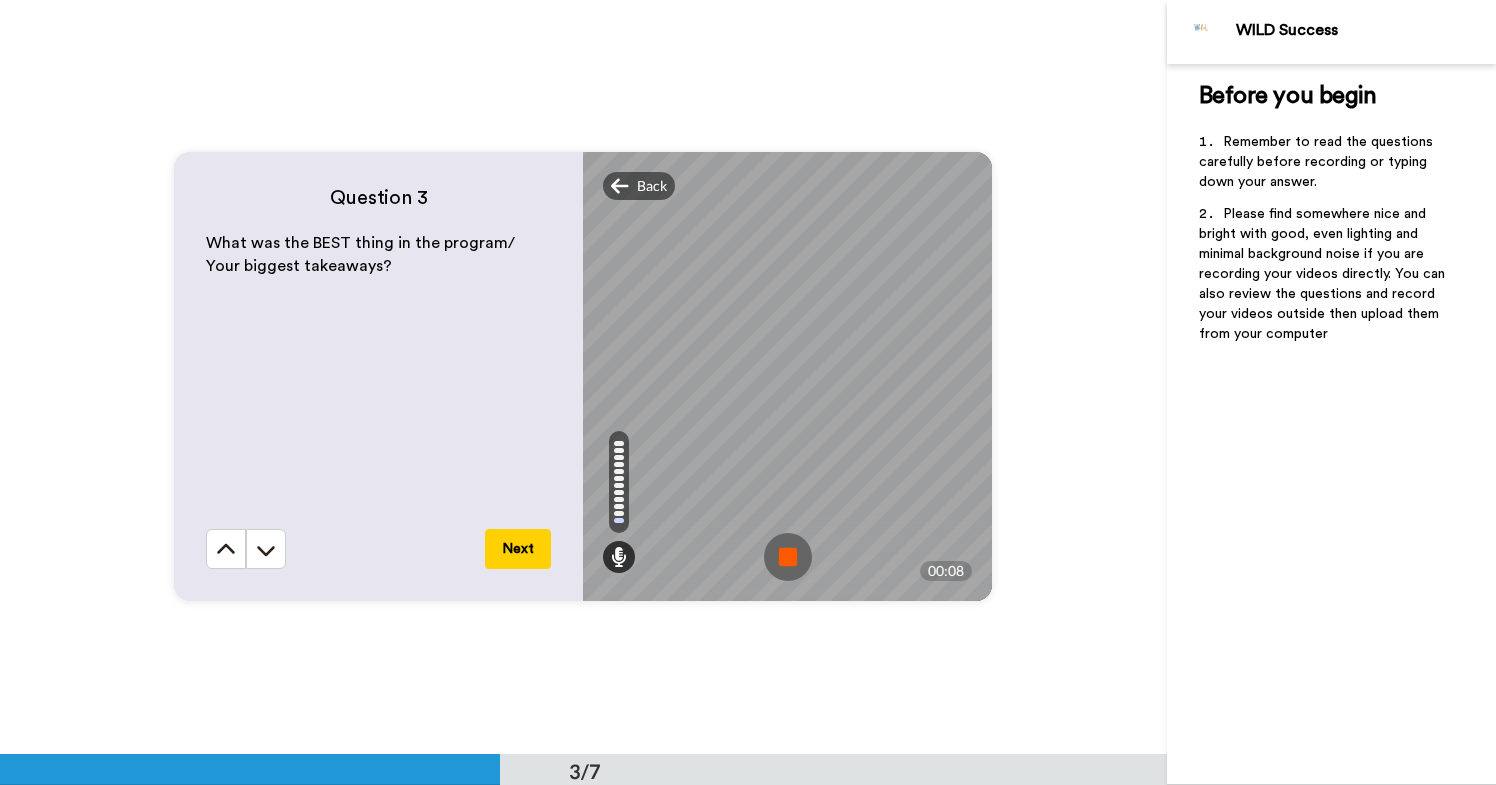 click at bounding box center (788, 557) 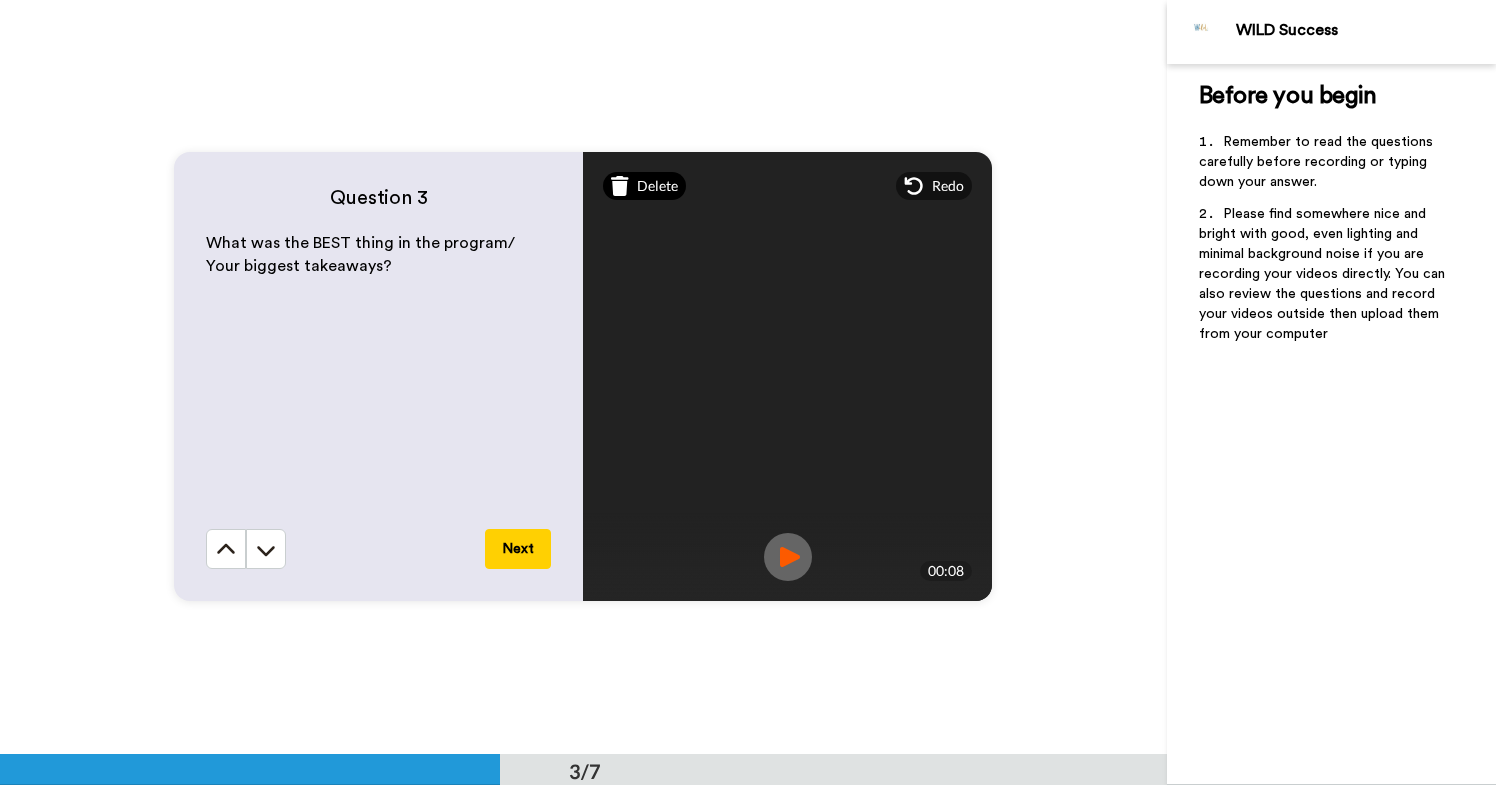 click on "Delete" at bounding box center (657, 186) 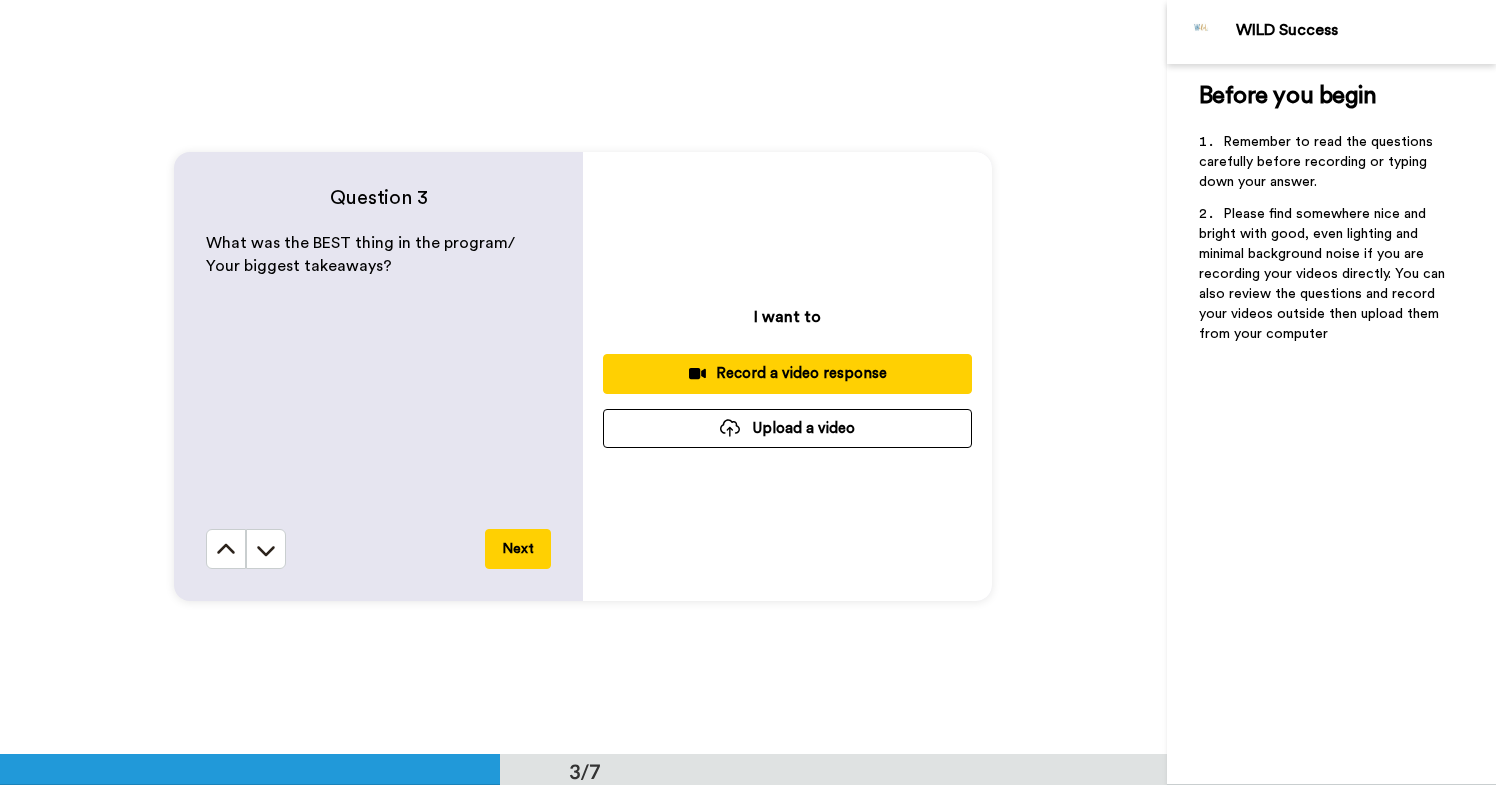 click on "Record a video response" at bounding box center (787, 373) 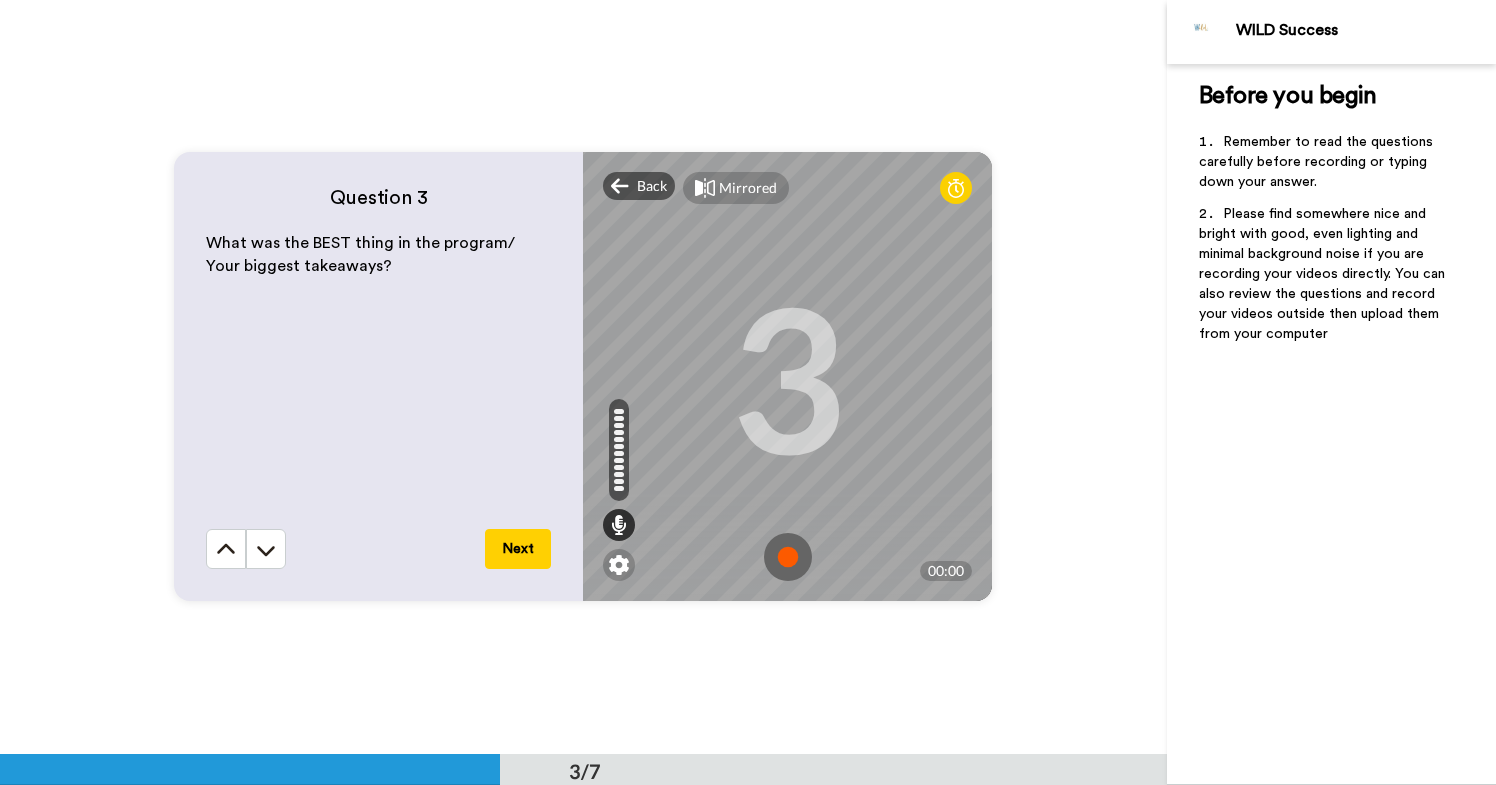 click at bounding box center (788, 557) 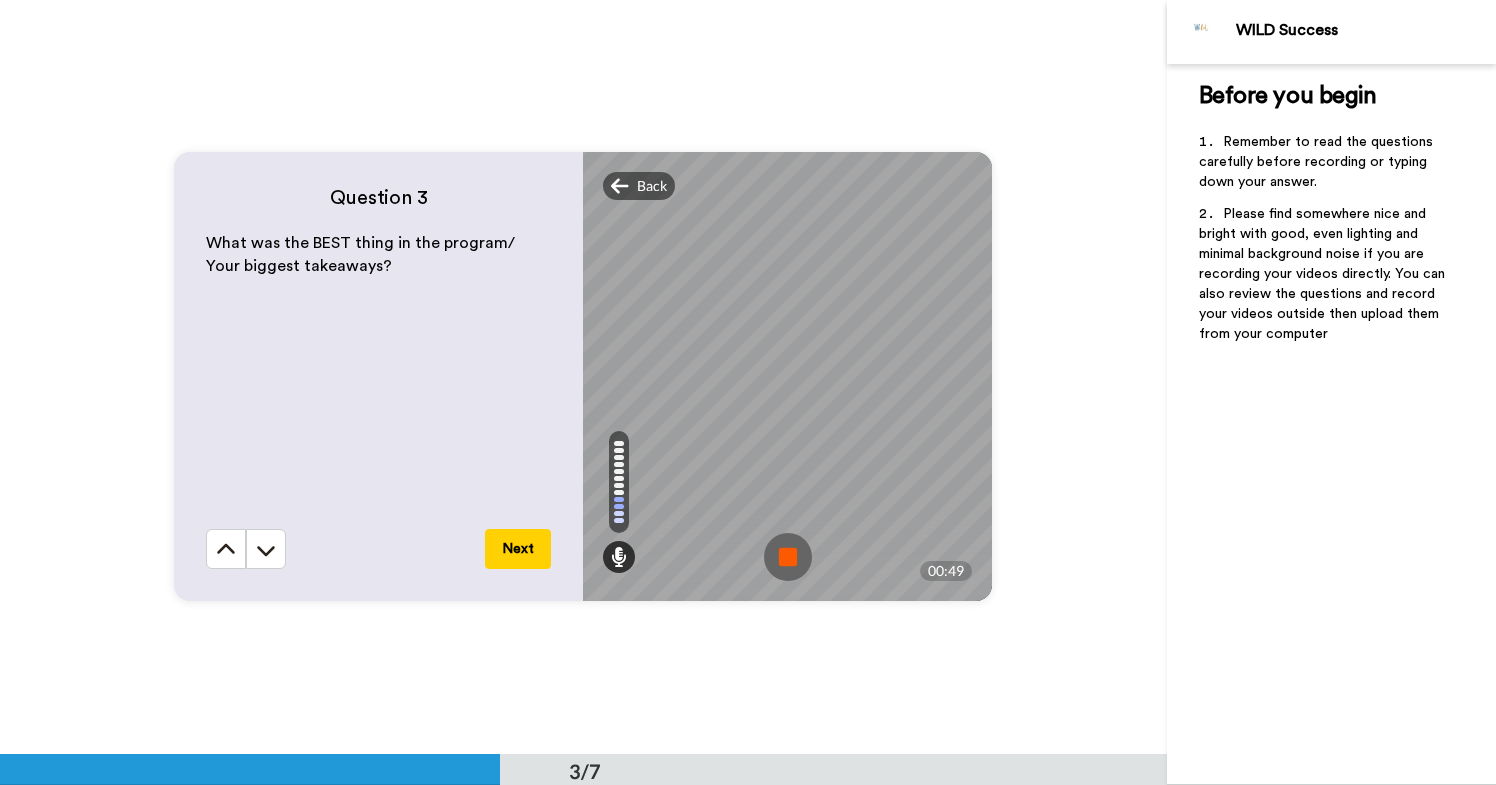 click at bounding box center (788, 557) 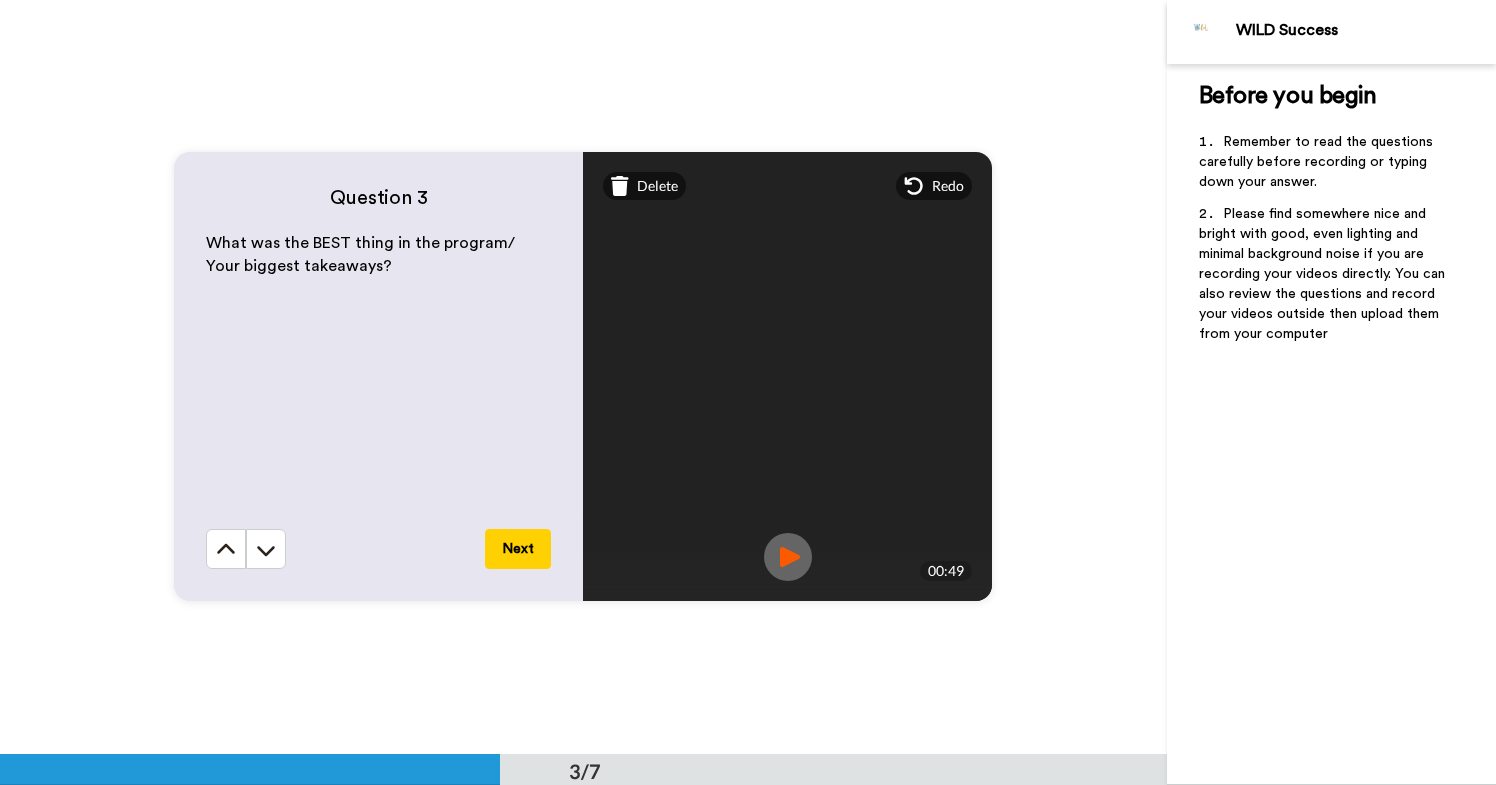 click on "Next" at bounding box center [518, 549] 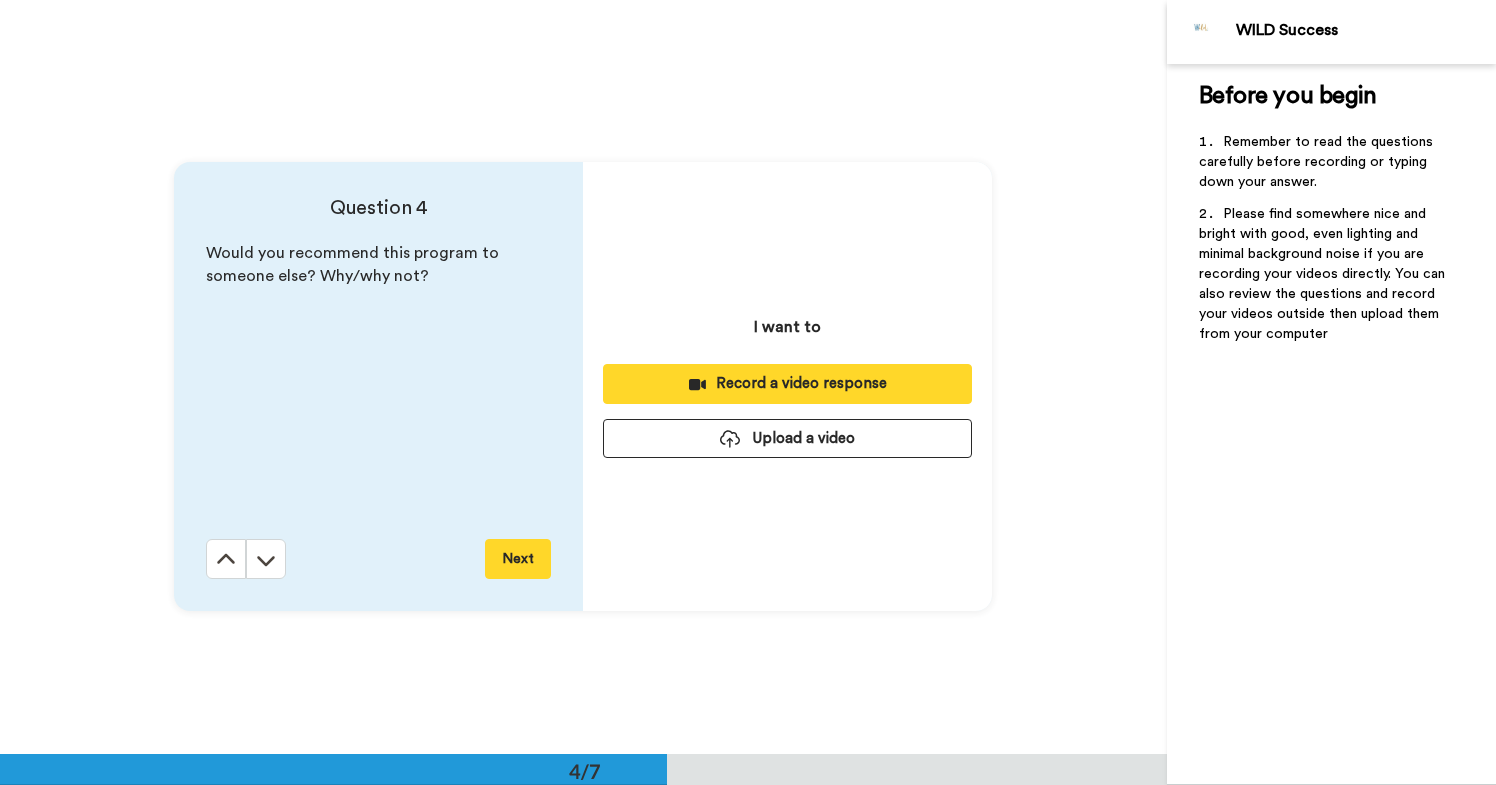 scroll, scrollTop: 2263, scrollLeft: 0, axis: vertical 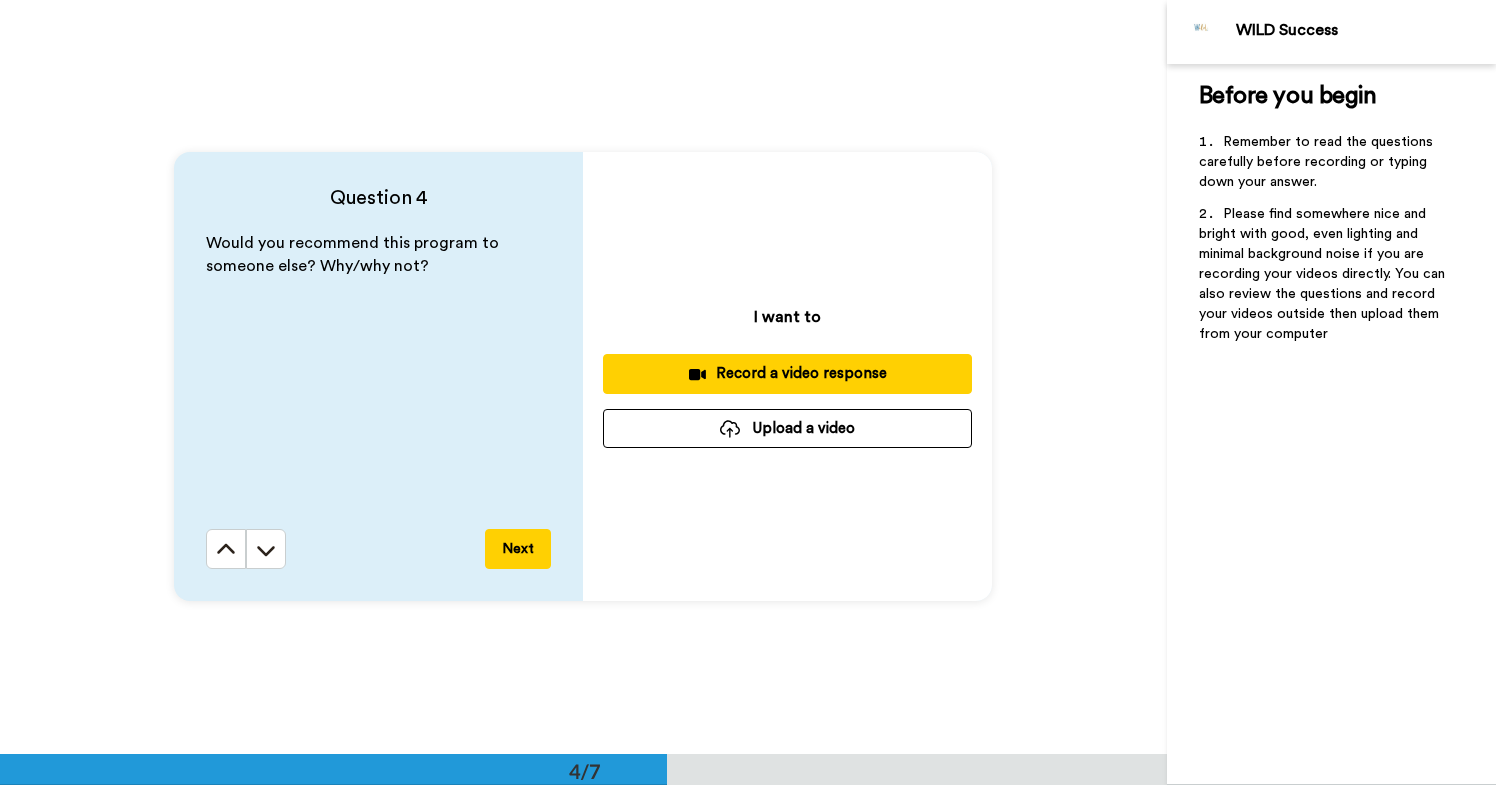 click on "Record a video response" at bounding box center [787, 373] 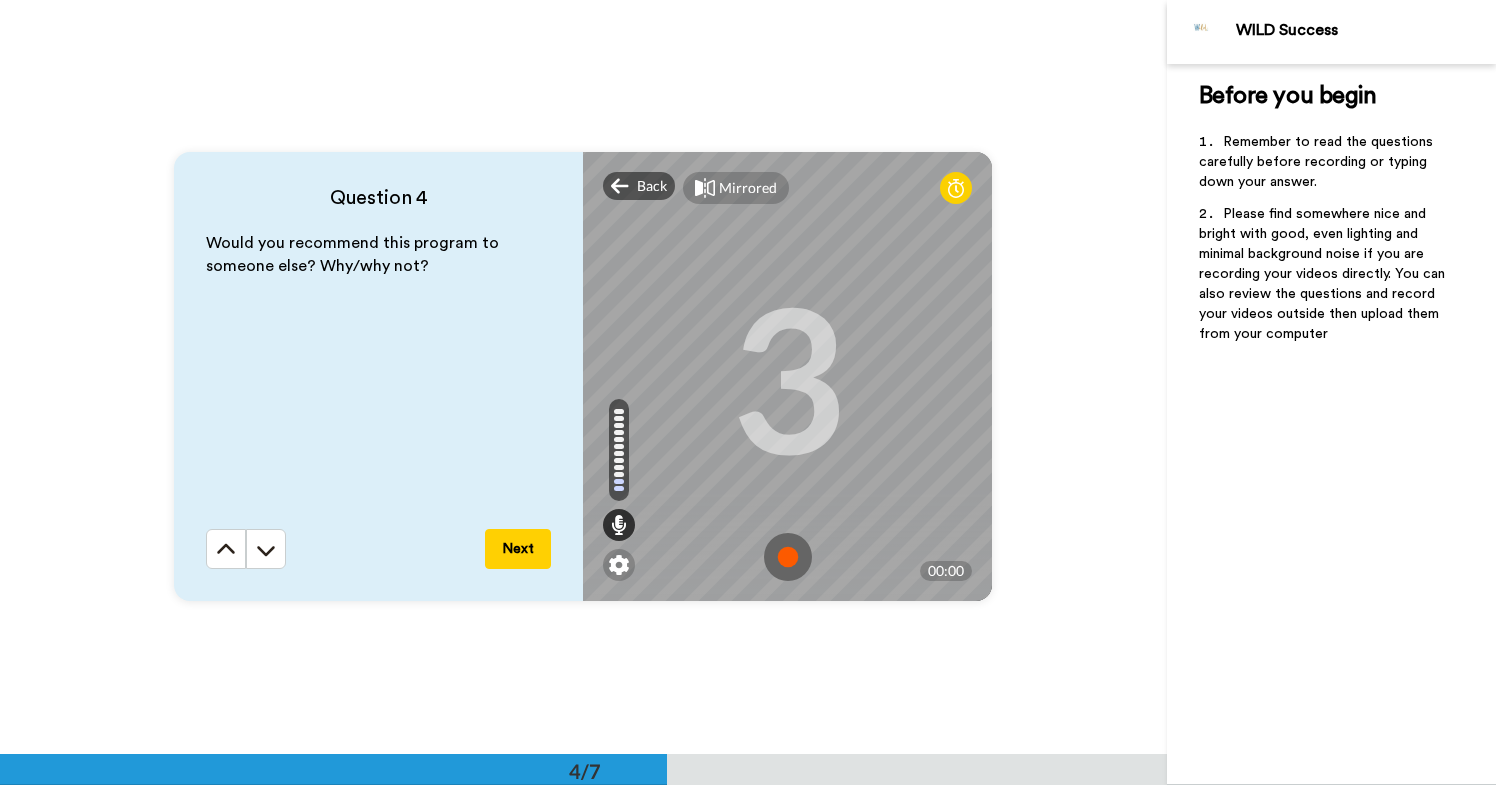 click at bounding box center [788, 557] 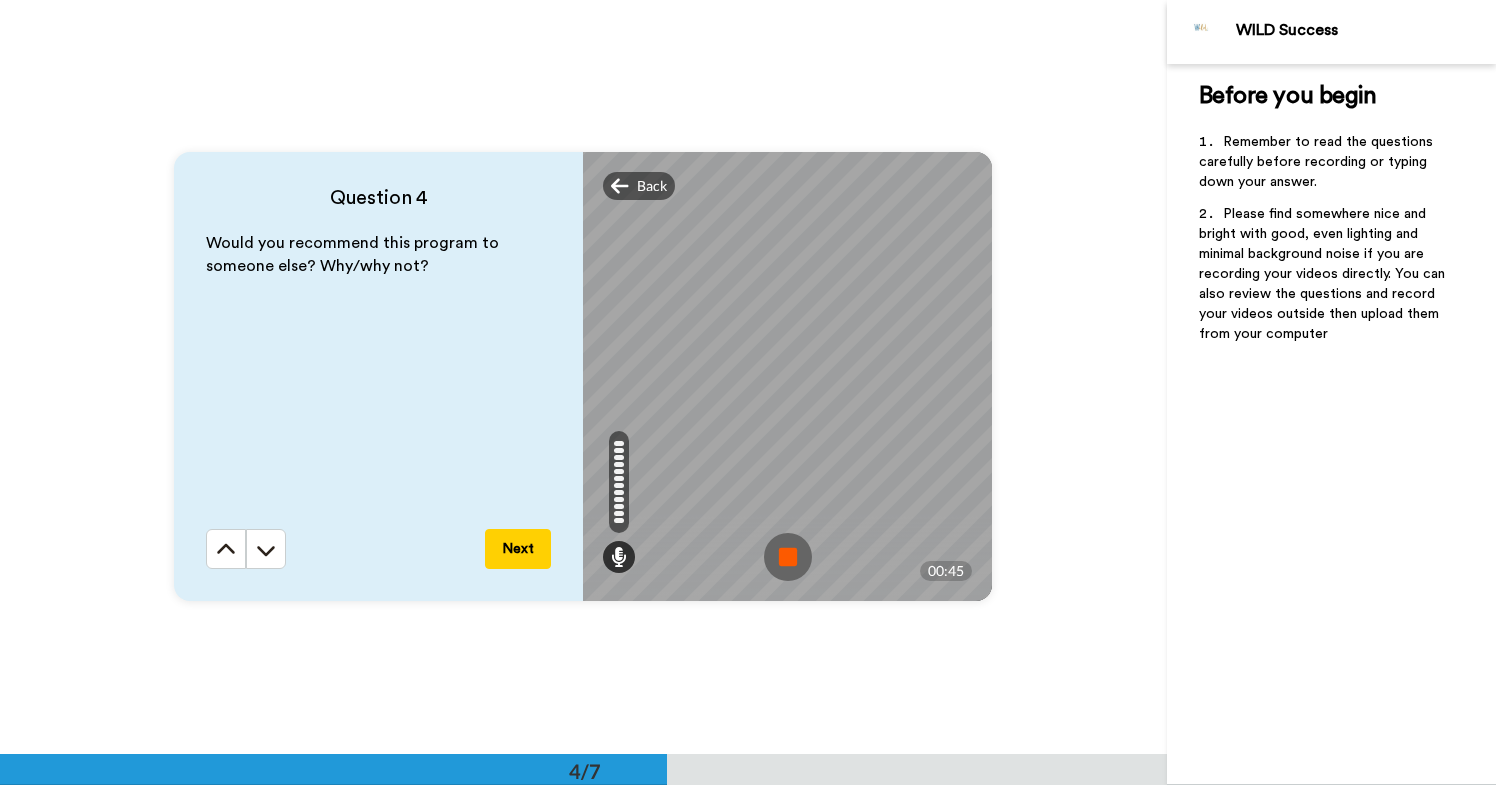 click at bounding box center (788, 557) 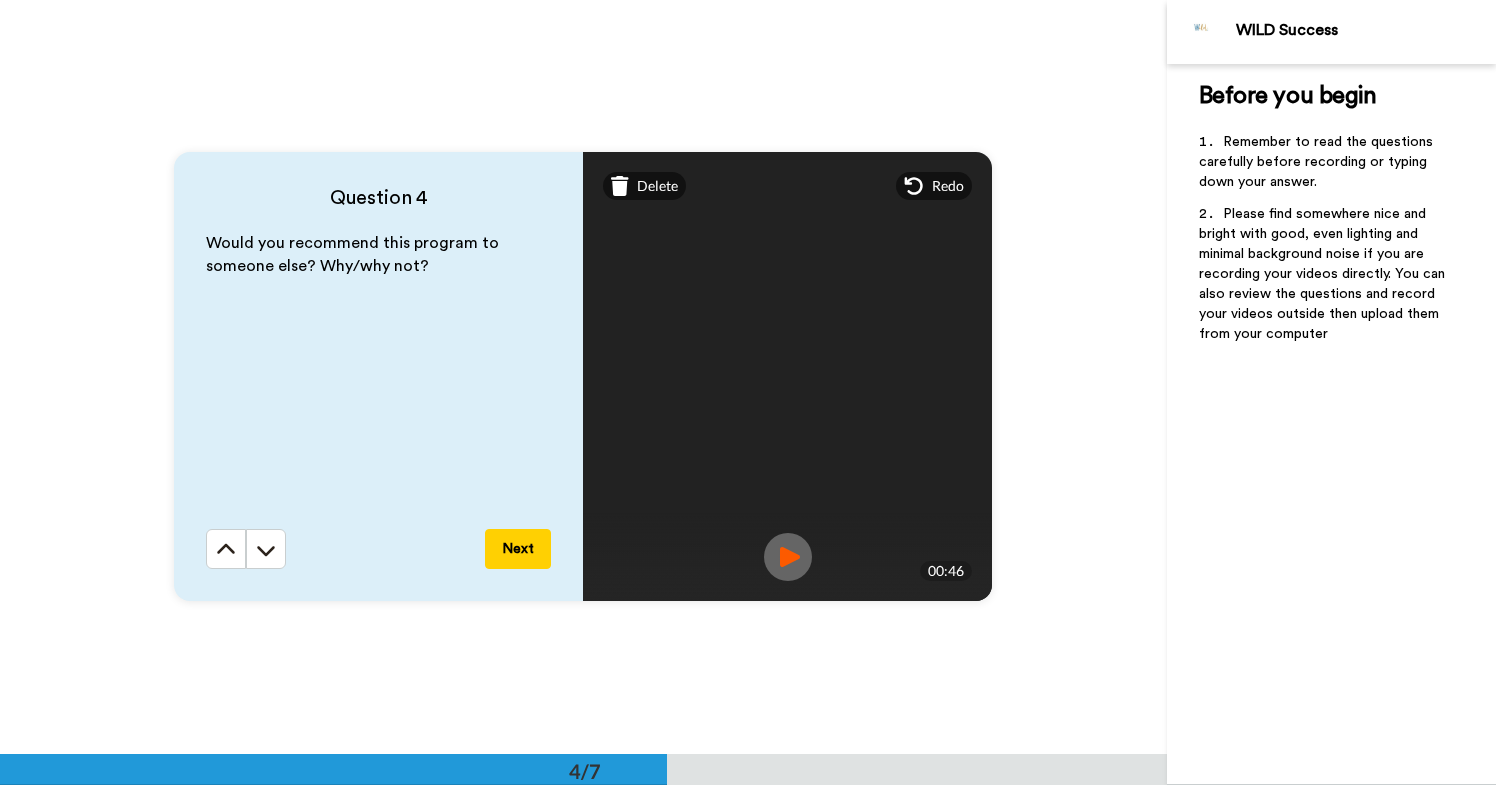 click at bounding box center (788, 557) 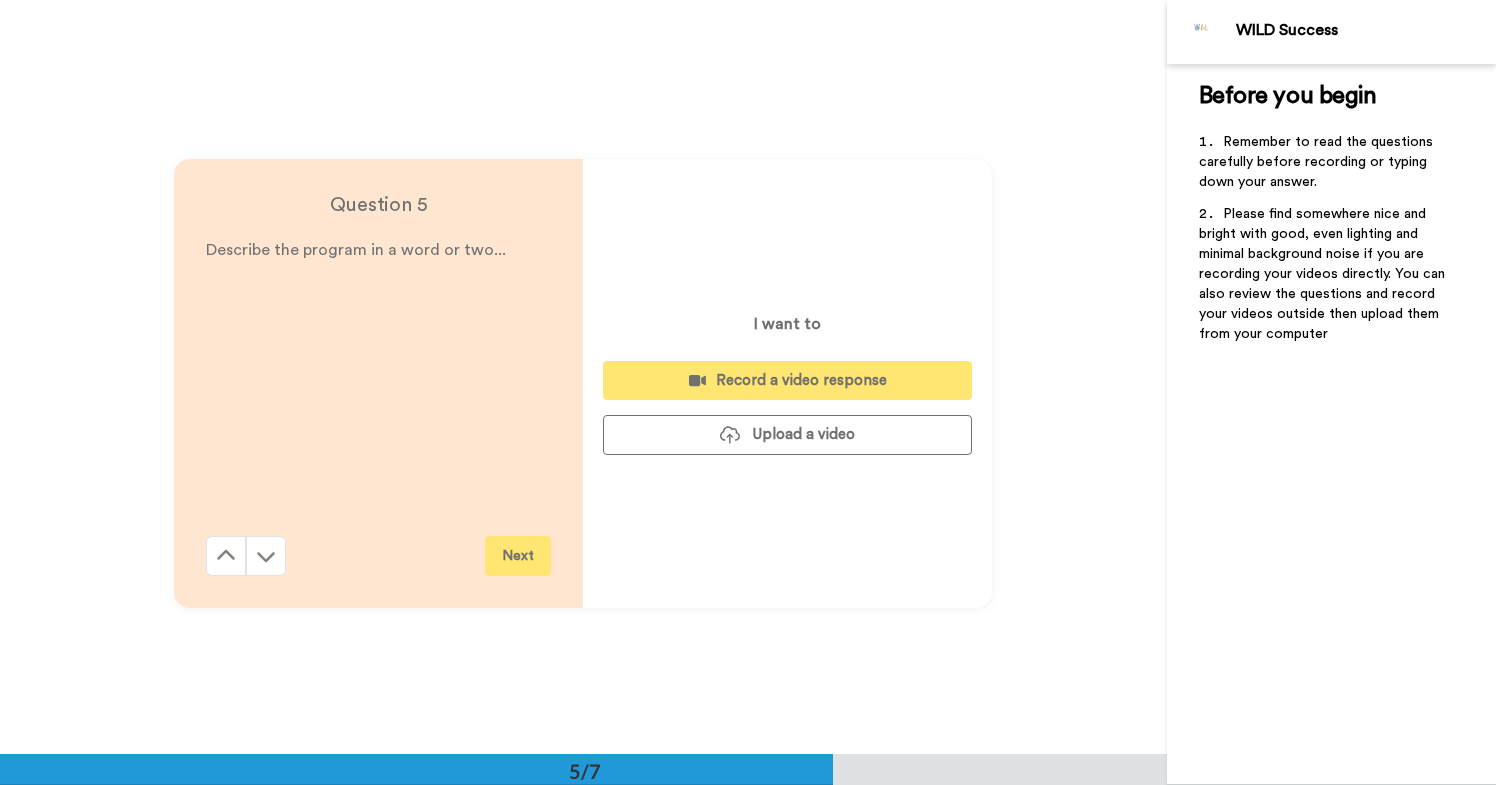 scroll, scrollTop: 3017, scrollLeft: 0, axis: vertical 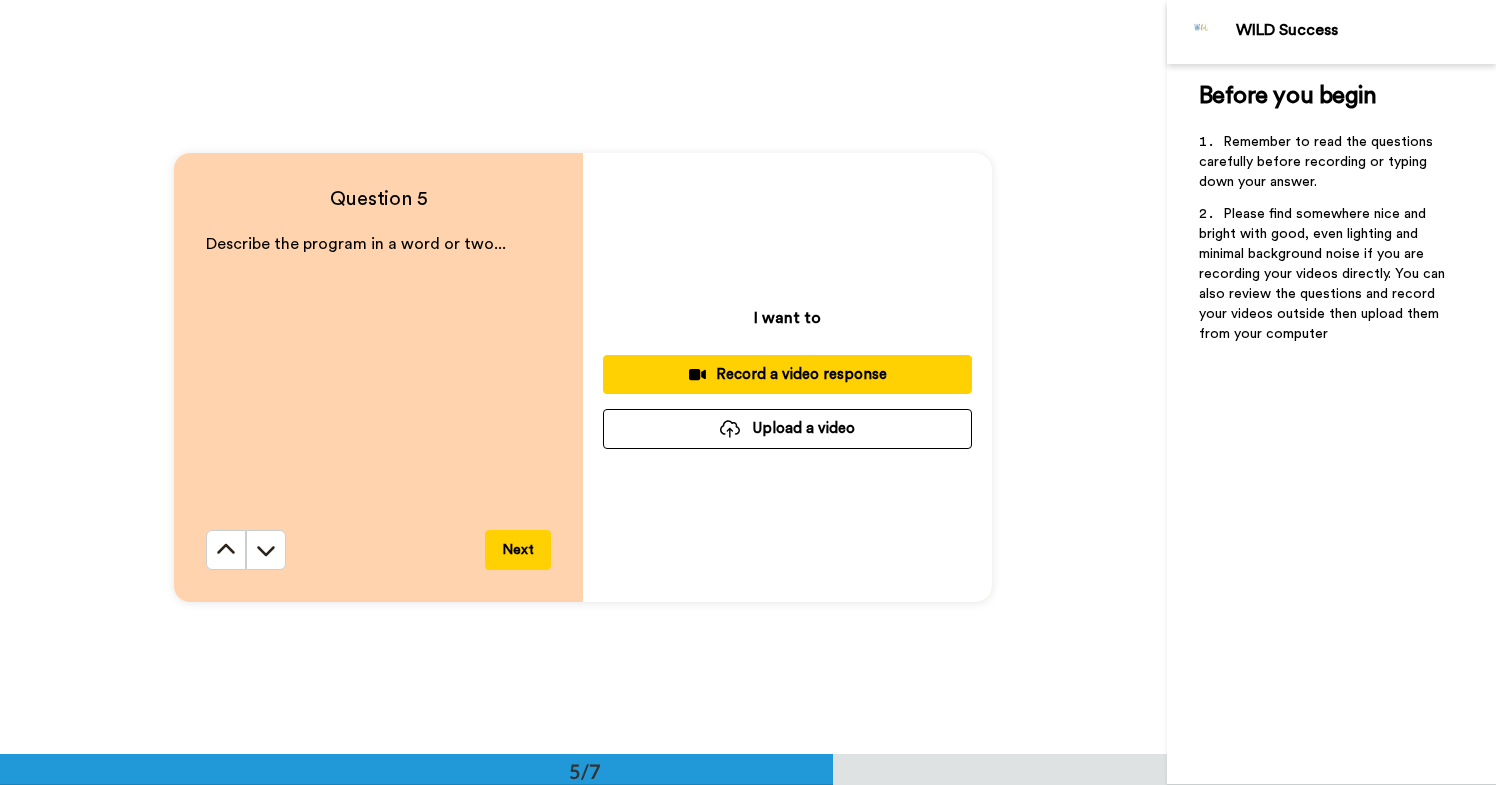 click on "Record a video response" at bounding box center [787, 374] 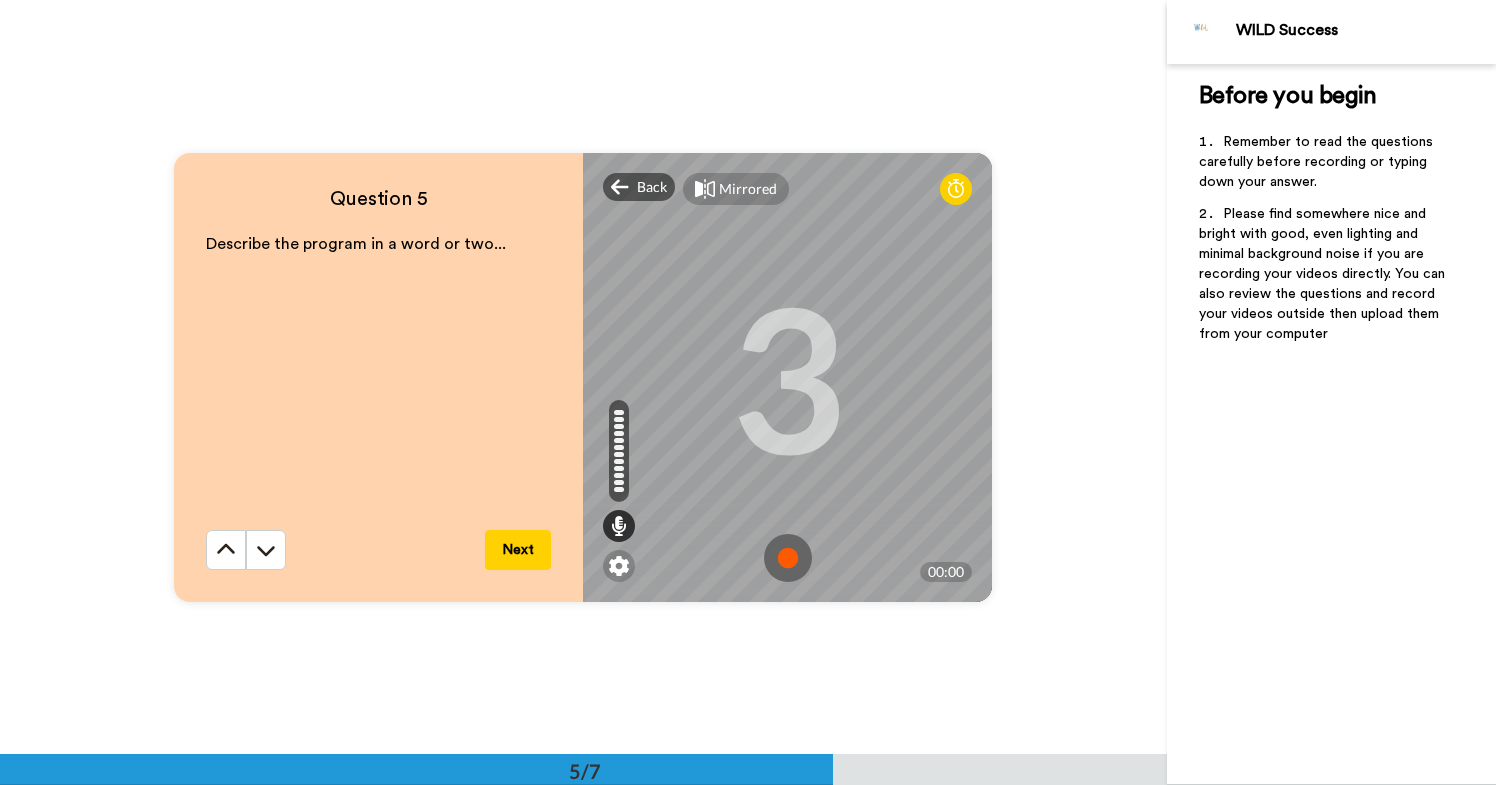 click at bounding box center [788, 558] 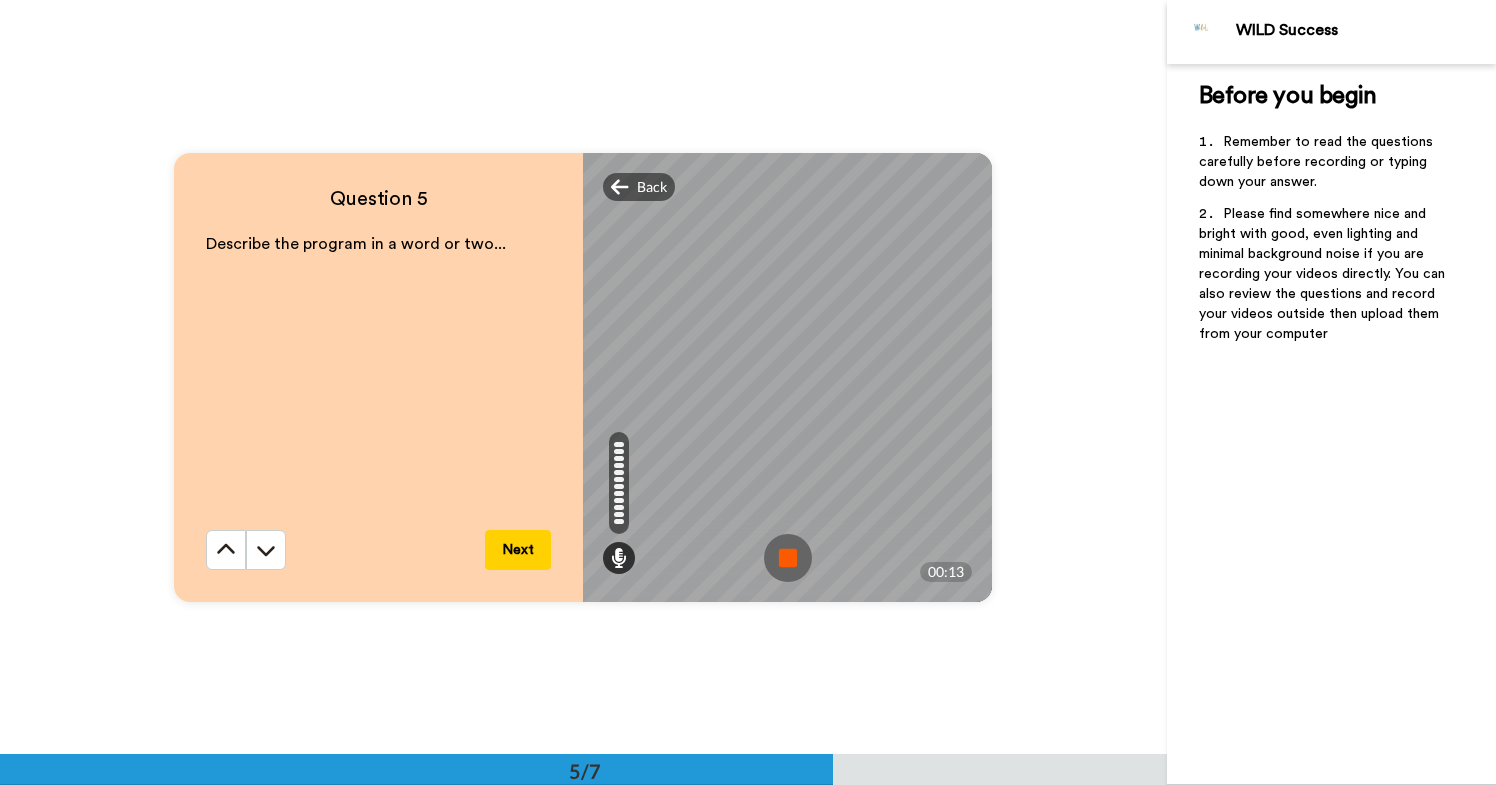 click at bounding box center [788, 558] 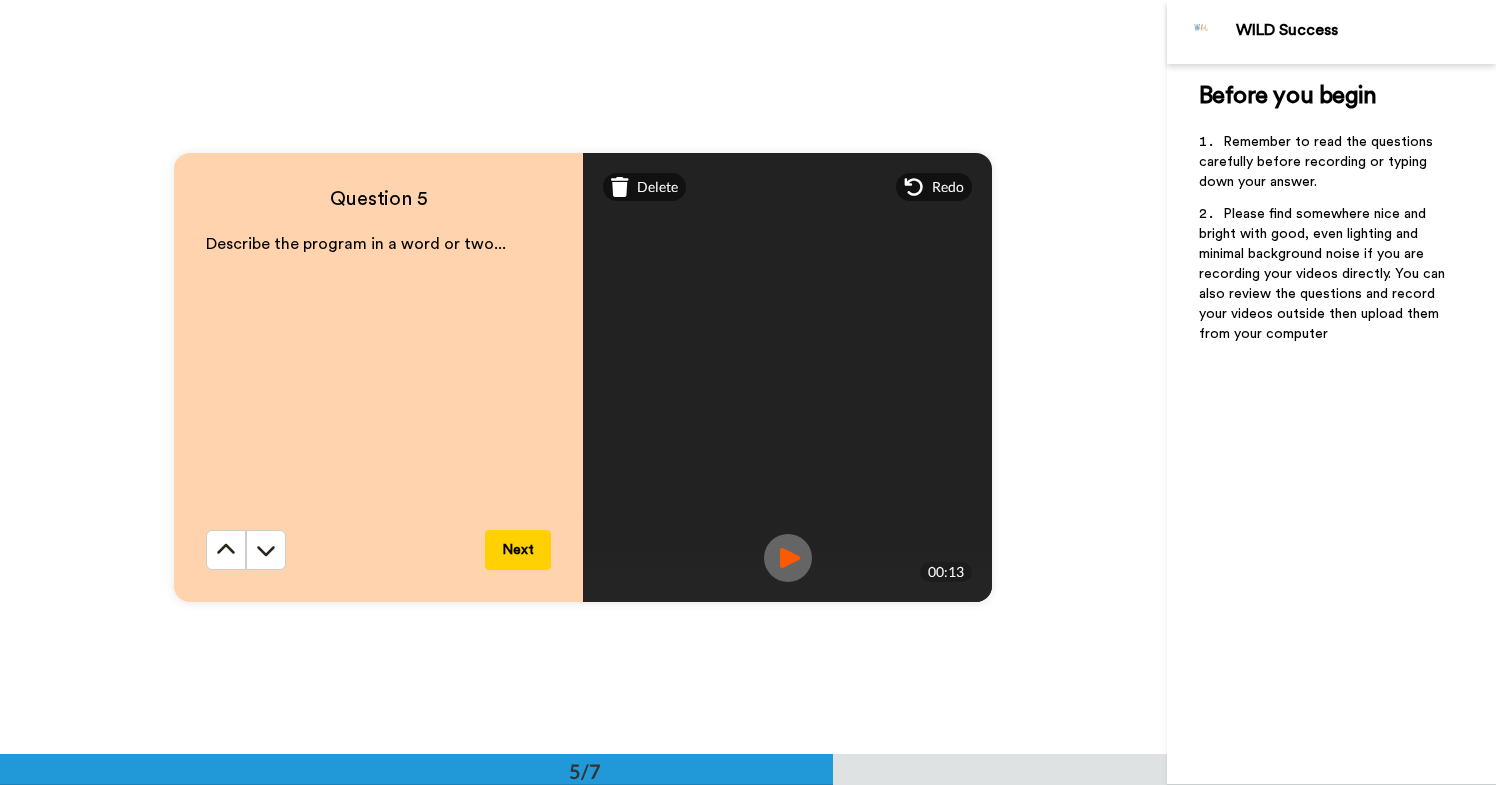click at bounding box center (788, 558) 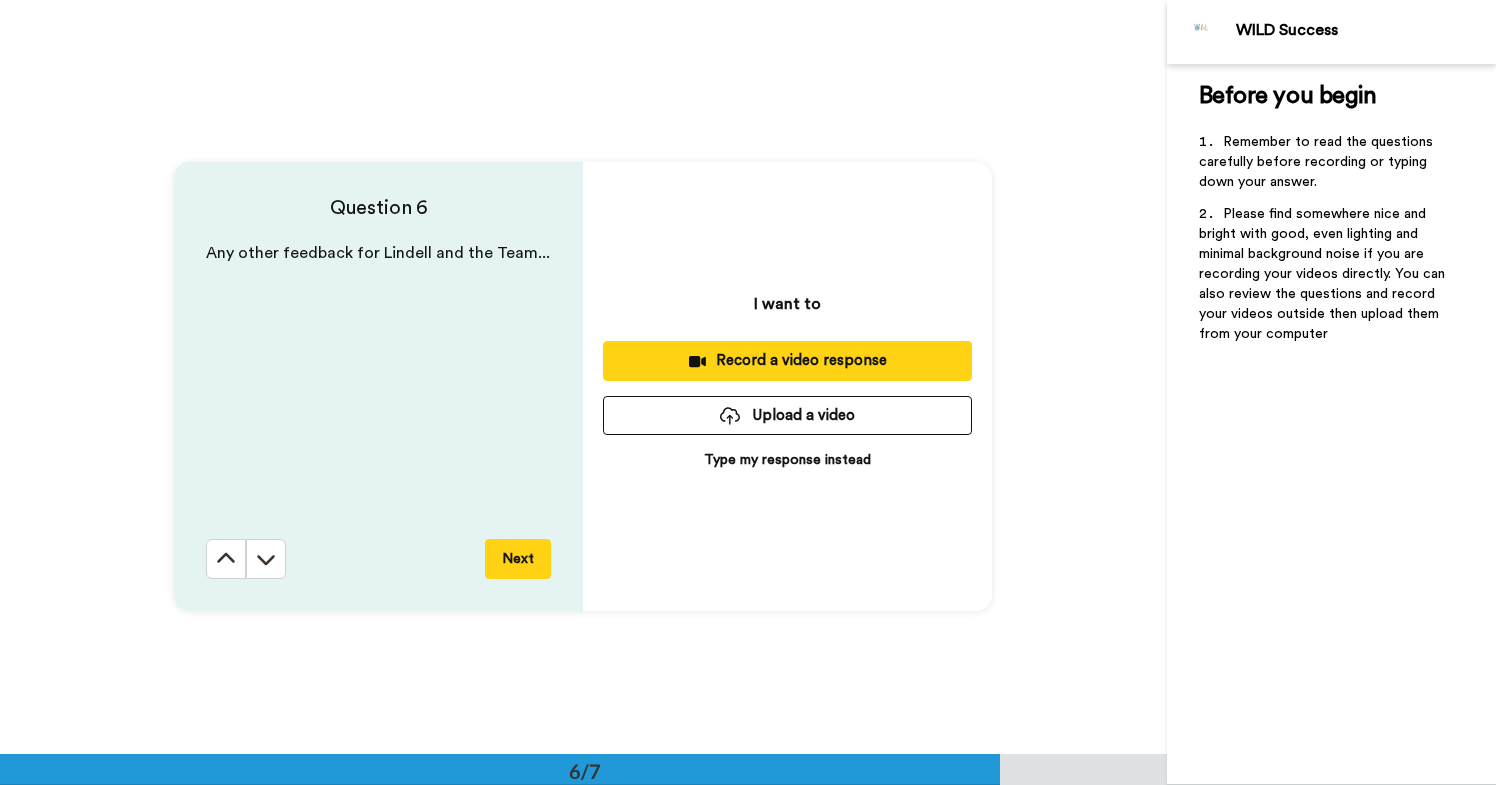 scroll, scrollTop: 3772, scrollLeft: 0, axis: vertical 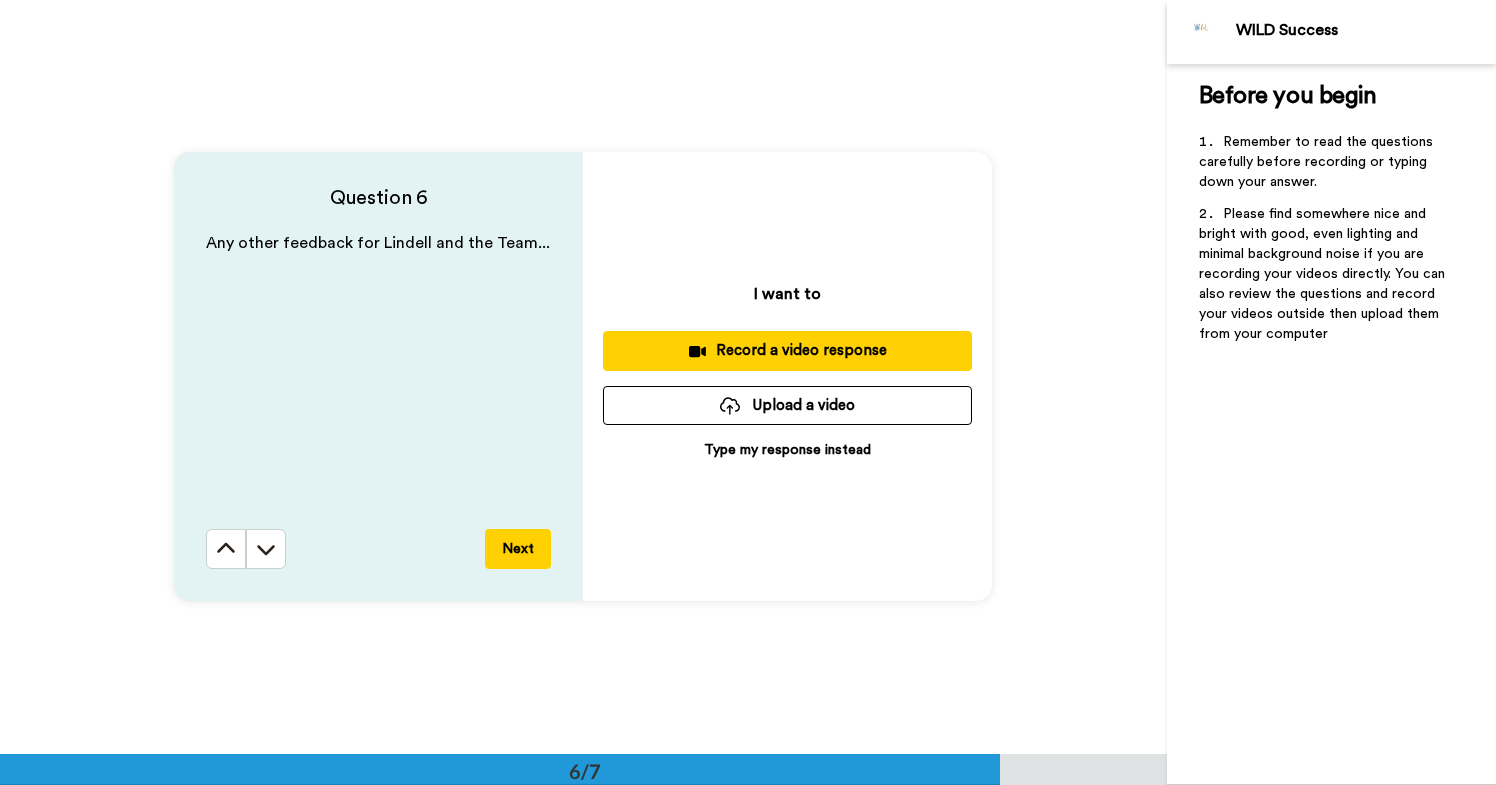 click on "Next" at bounding box center (518, 549) 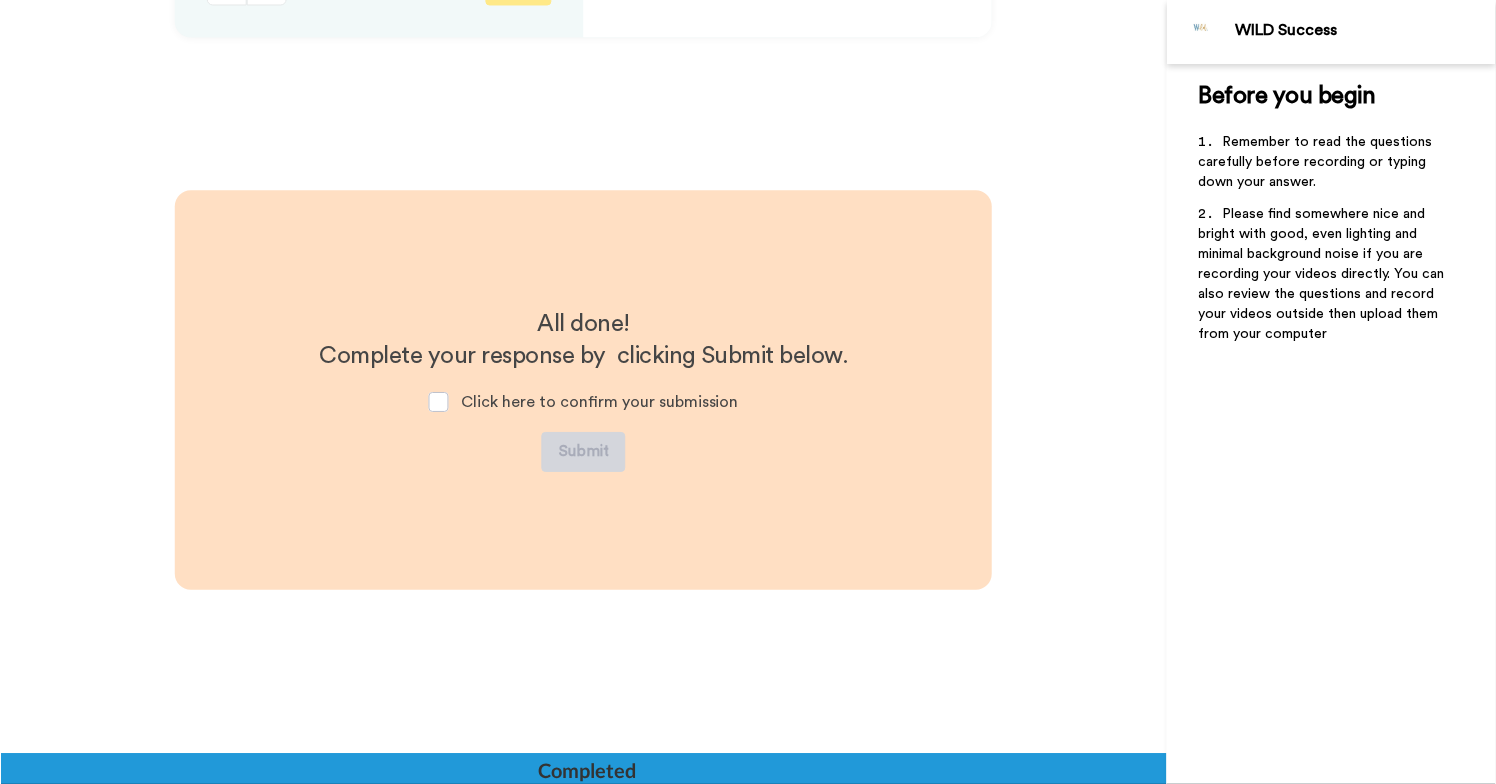 scroll, scrollTop: 4349, scrollLeft: 0, axis: vertical 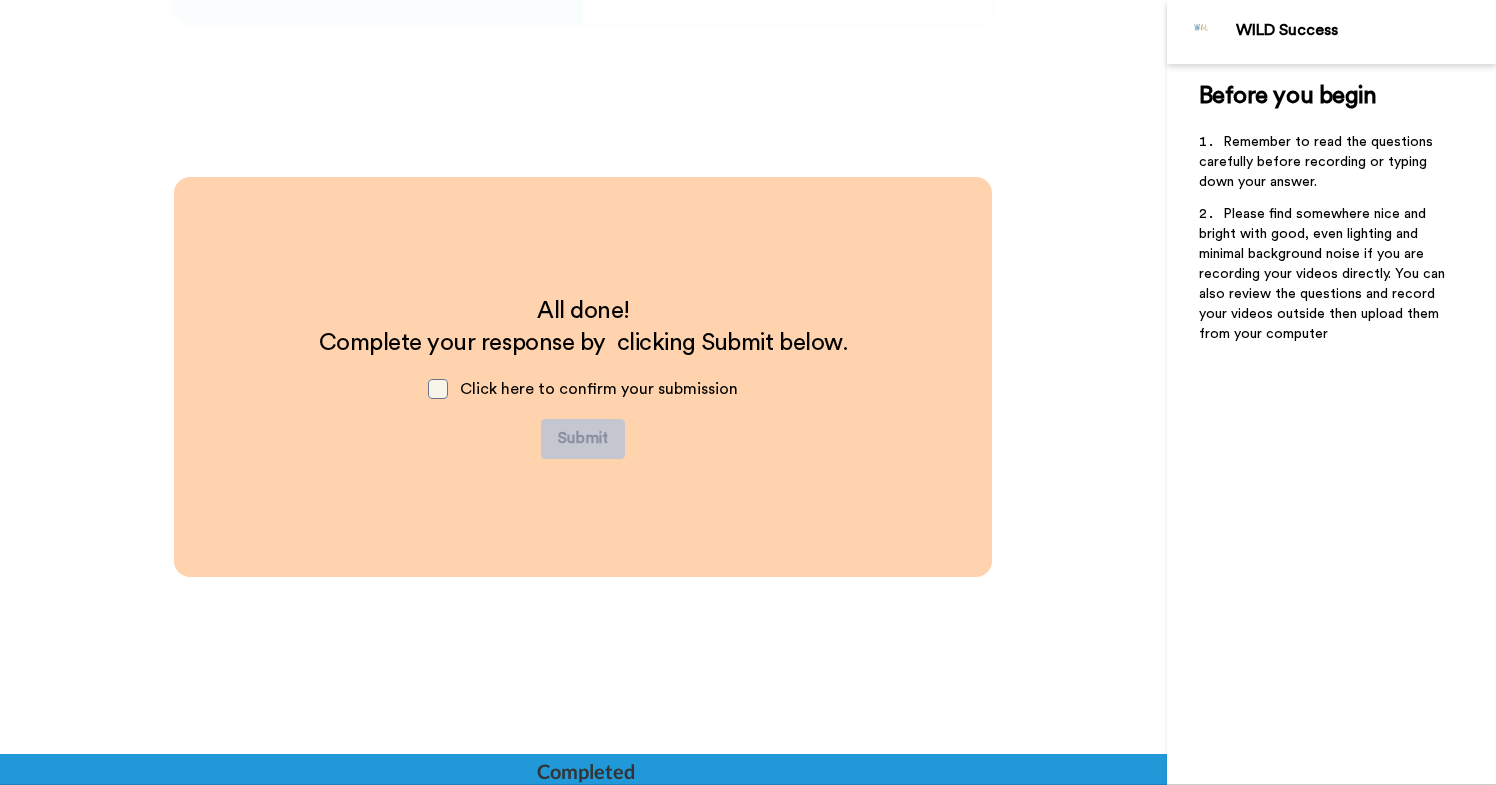 click at bounding box center [438, 389] 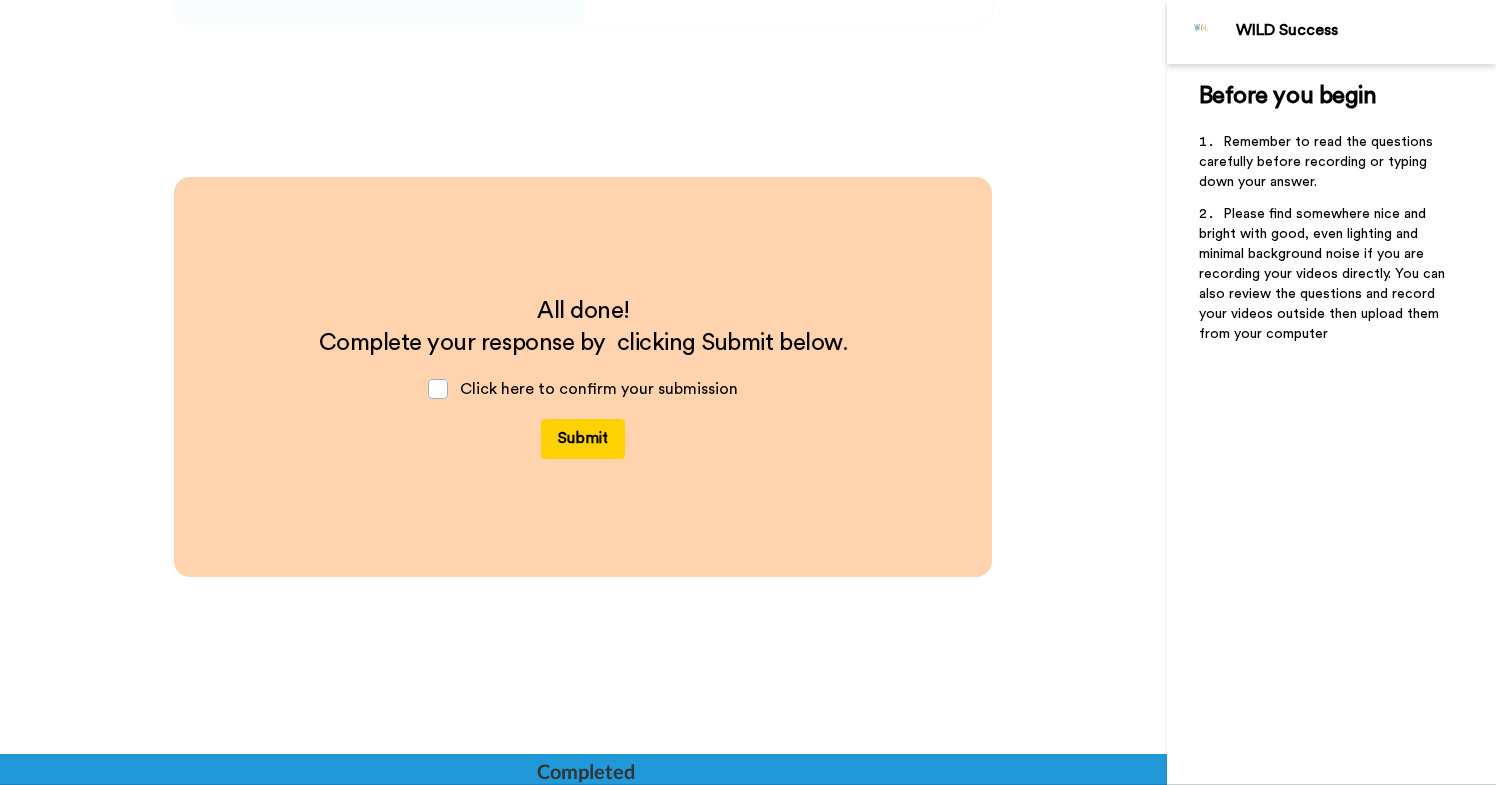 click on "Submit" at bounding box center [583, 439] 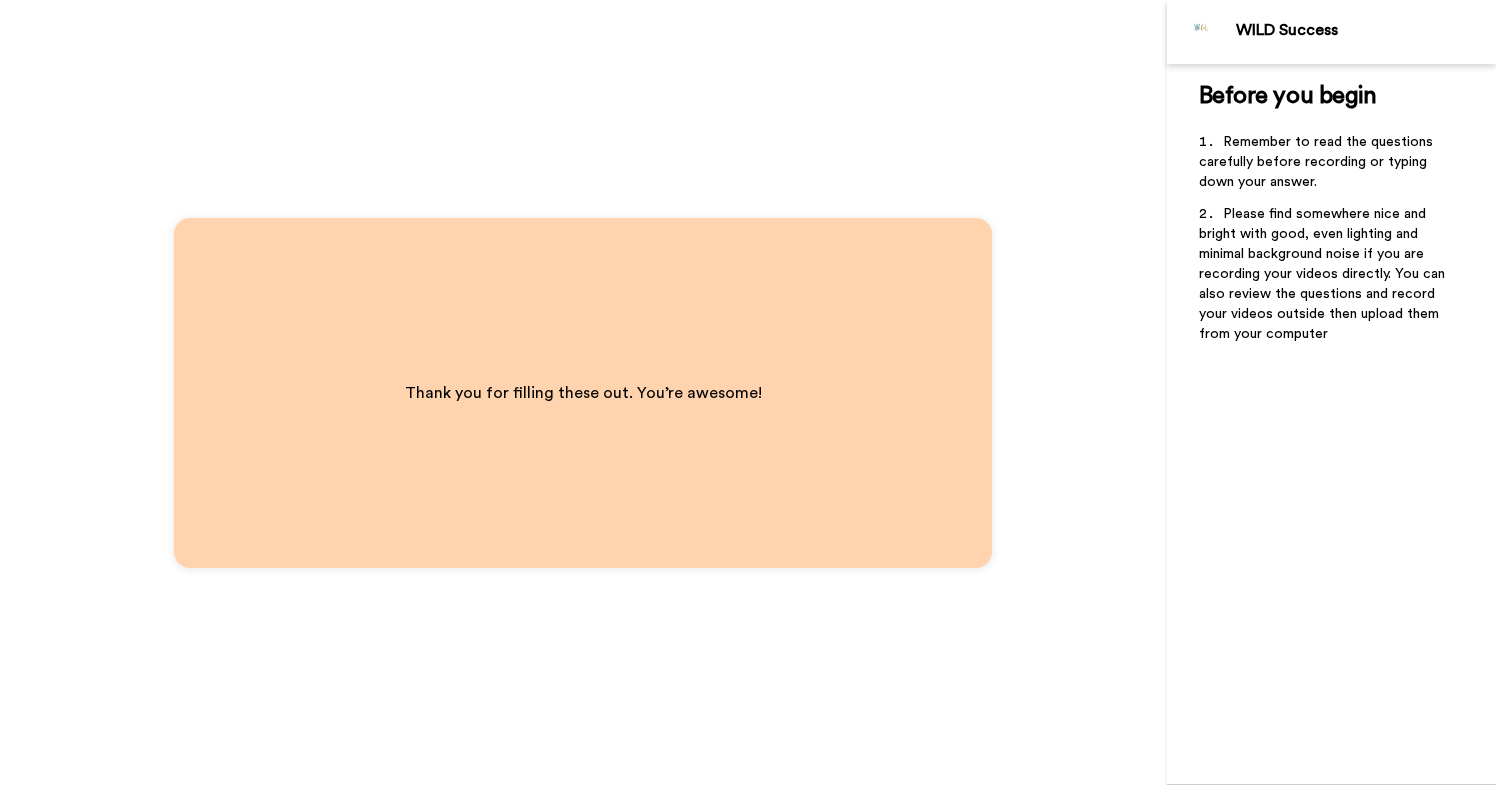 click on "Thank you for filling these out. You’re awesome!" at bounding box center [583, 393] 